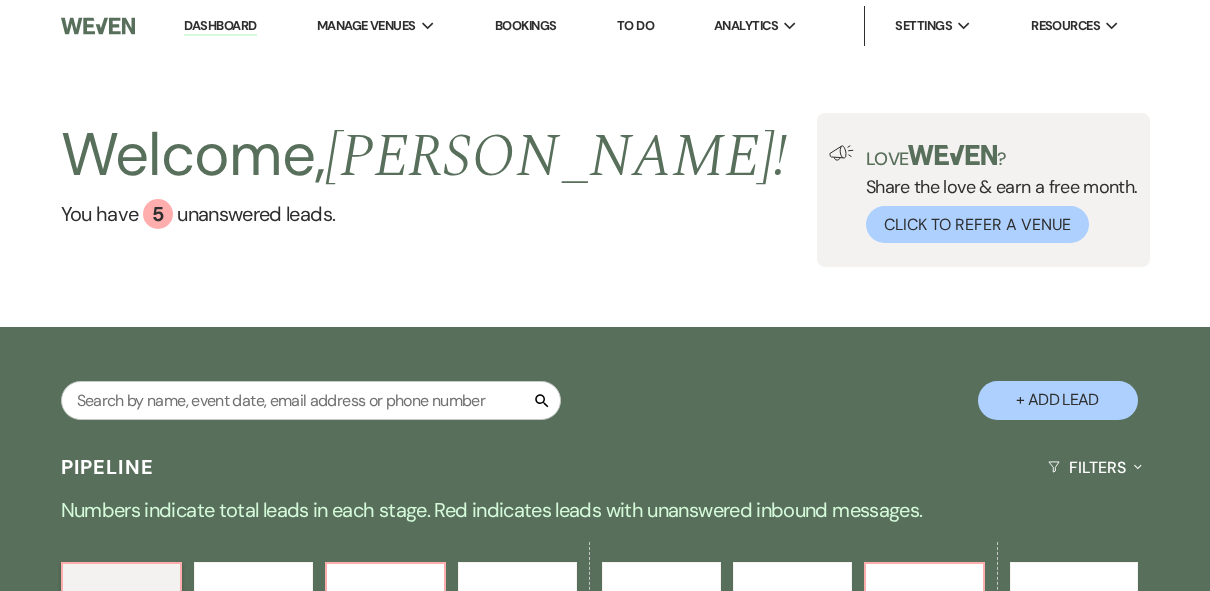 scroll, scrollTop: 400, scrollLeft: 0, axis: vertical 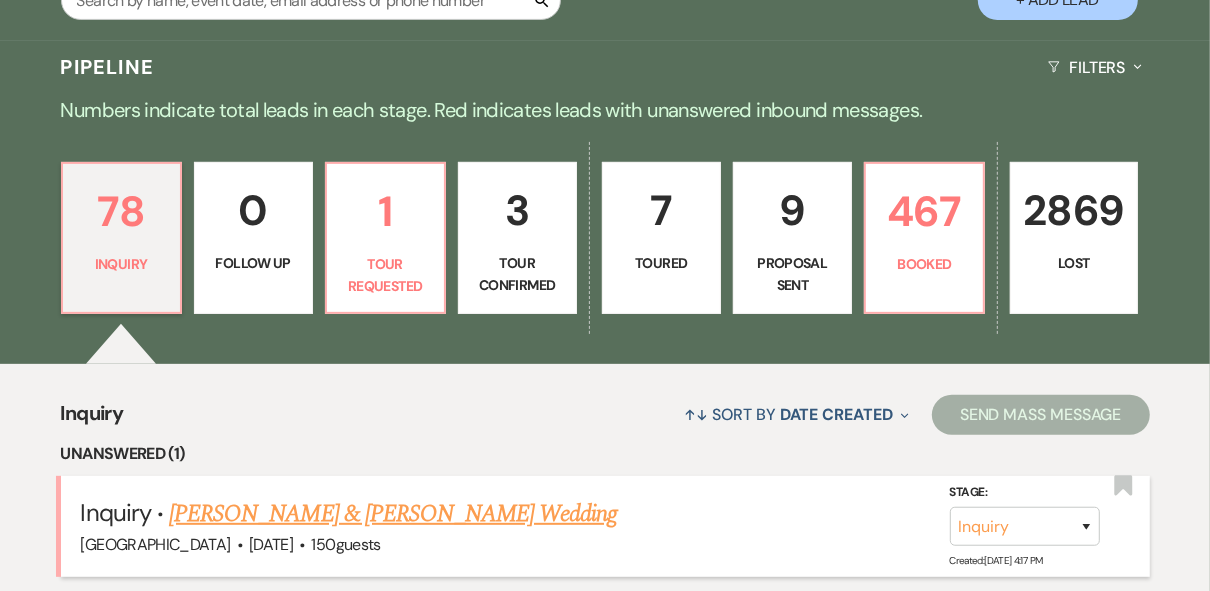 click on "[PERSON_NAME] & [PERSON_NAME] Wedding" at bounding box center [393, 514] 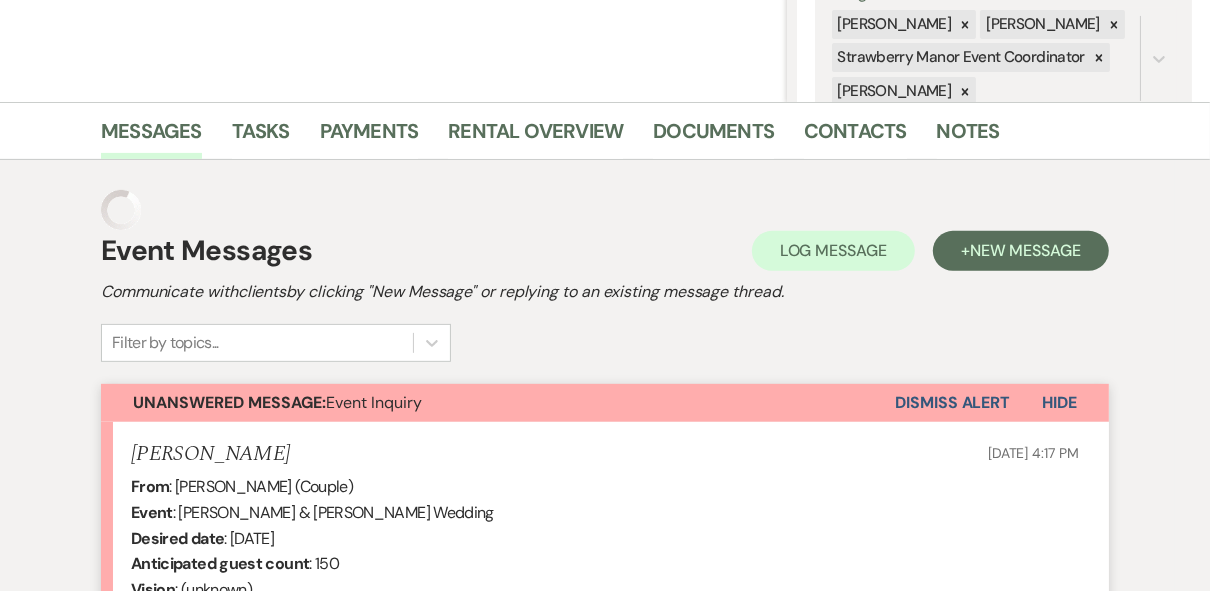 scroll, scrollTop: 124, scrollLeft: 0, axis: vertical 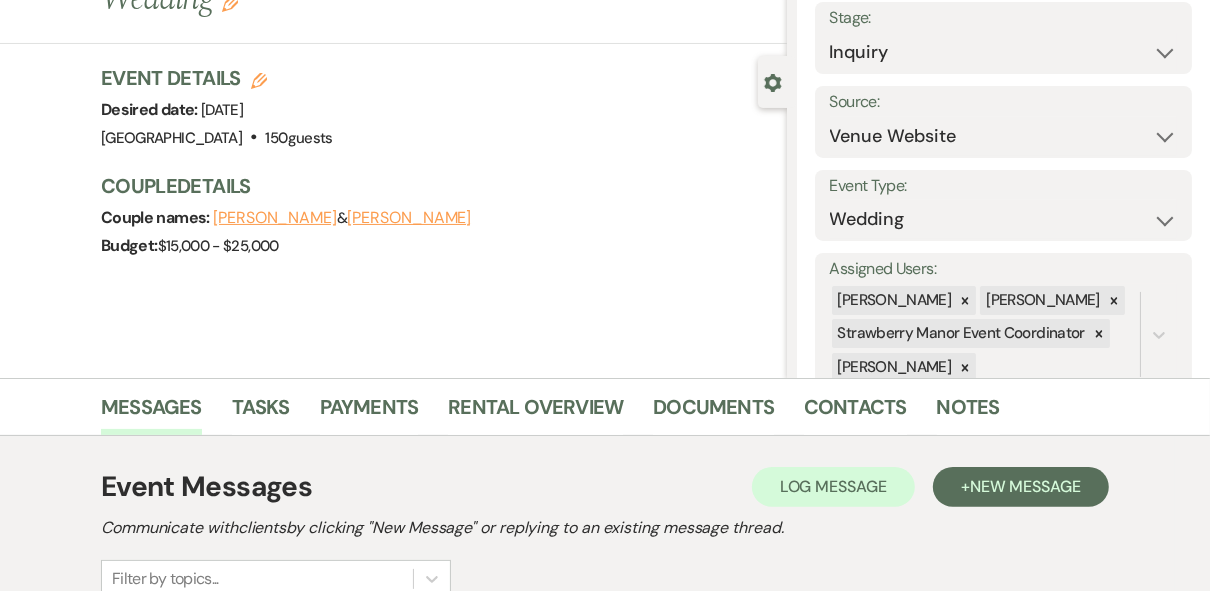click on "Event Messages   Log Log Message +  New Message Communicate with  clients  by clicking "New Message" or replying to an existing message thread. Filter by topics..." at bounding box center (605, 532) 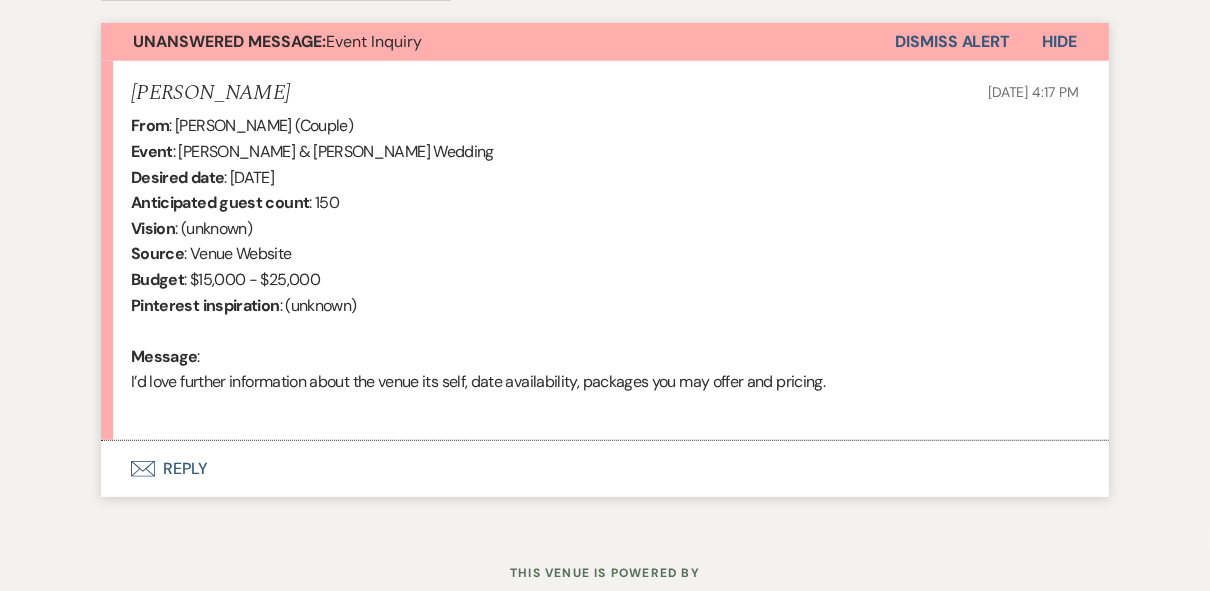 scroll, scrollTop: 785, scrollLeft: 0, axis: vertical 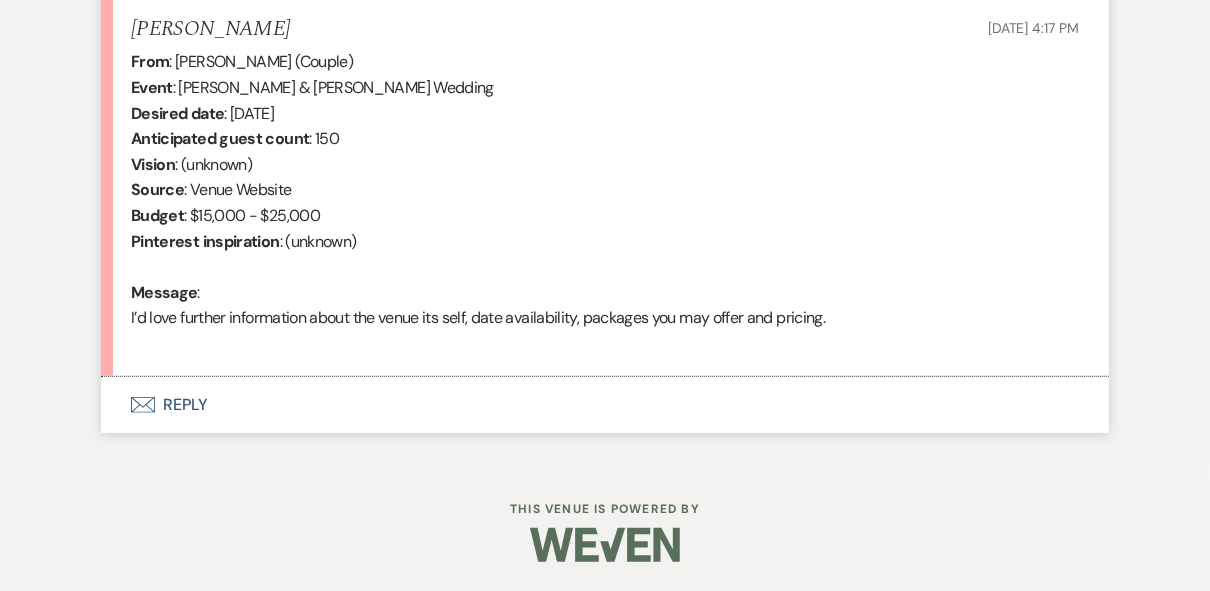 click on "Envelope Reply" at bounding box center [605, 405] 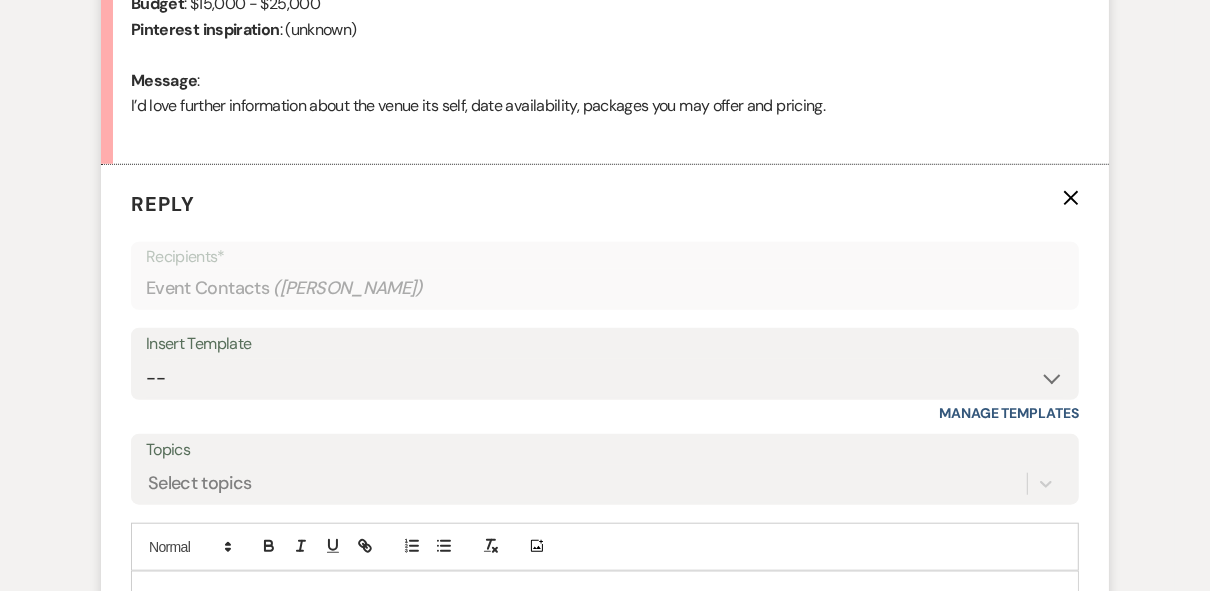 scroll, scrollTop: 1161, scrollLeft: 0, axis: vertical 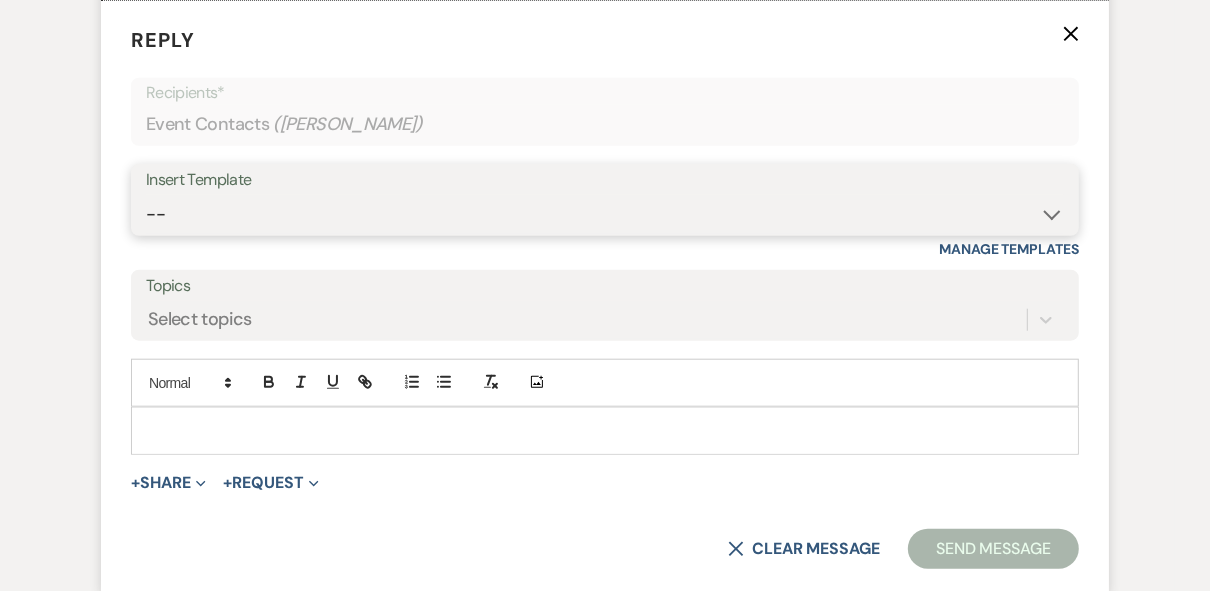 click on "-- Weven Planning Portal Introduction (Booked Events) Private Party Inquiry Response > 90 Private Party < 90 Contract (Pre-Booked Leads) Elopement Package iDo to Your Venue Wedding Inquiry Response 2024 Tent Contract Rehearsal Dinner 30-Day Wedding Meeting Detailed pricing request ( Pre tour) Website RSVP Tutorial Reunion Proposal Follow-Up Day of Wedding Reminder Pinterest Link Elopement Pkg > 60 Days Micro Wedding Wedding Payment Reminder Private Party Payment reminder Self Vendor Followup Booking Vendors  Tour Follow Up SM Photography Contract A&B Video contract Floral Questionnaire Final Meeting 2 Week Booking Followup Thank you for touring [DATE] Minium Venue pricing Getting started Coordinator Introduction - Haileigh Event Coordinator Introduction- [PERSON_NAME] - Intro Cake - Intro Events Intro - Haileigh Wedding Inquiry 2025 Honeymoon Suite Reminders Invoice payment 2025/2026 availabilities  Decor Package" at bounding box center [605, 214] 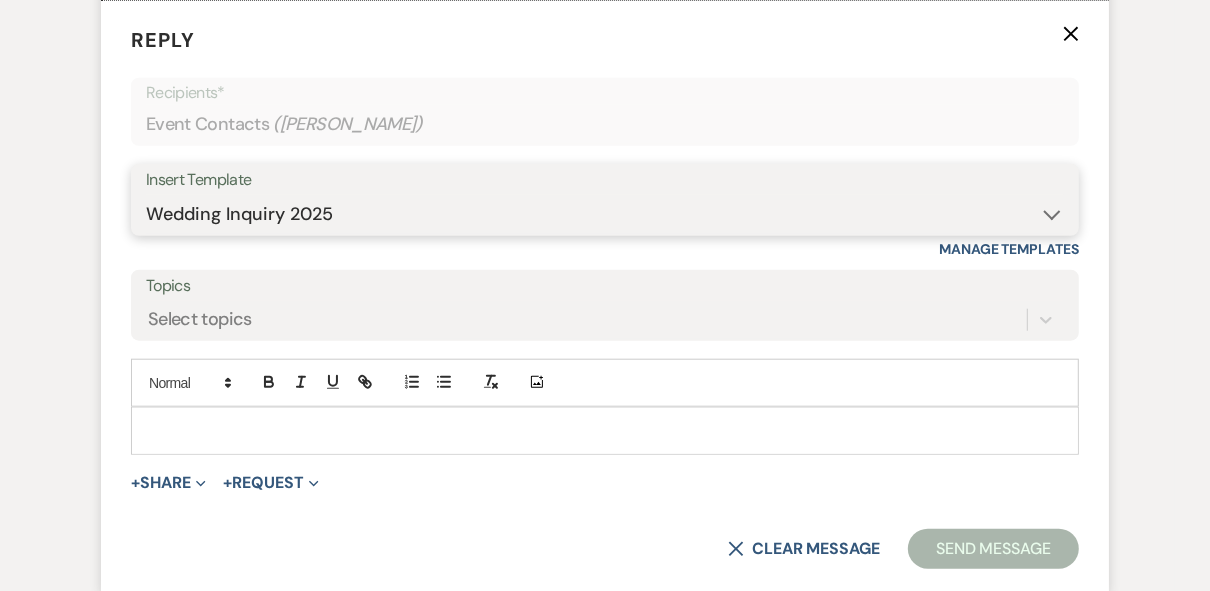 click on "-- Weven Planning Portal Introduction (Booked Events) Private Party Inquiry Response > 90 Private Party < 90 Contract (Pre-Booked Leads) Elopement Package iDo to Your Venue Wedding Inquiry Response 2024 Tent Contract Rehearsal Dinner 30-Day Wedding Meeting Detailed pricing request ( Pre tour) Website RSVP Tutorial Reunion Proposal Follow-Up Day of Wedding Reminder Pinterest Link Elopement Pkg > 60 Days Micro Wedding Wedding Payment Reminder Private Party Payment reminder Self Vendor Followup Booking Vendors  Tour Follow Up SM Photography Contract A&B Video contract Floral Questionnaire Final Meeting 2 Week Booking Followup Thank you for touring [DATE] Minium Venue pricing Getting started Coordinator Introduction - Haileigh Event Coordinator Introduction- [PERSON_NAME] - Intro Cake - Intro Events Intro - Haileigh Wedding Inquiry 2025 Honeymoon Suite Reminders Invoice payment 2025/2026 availabilities  Decor Package" at bounding box center (605, 214) 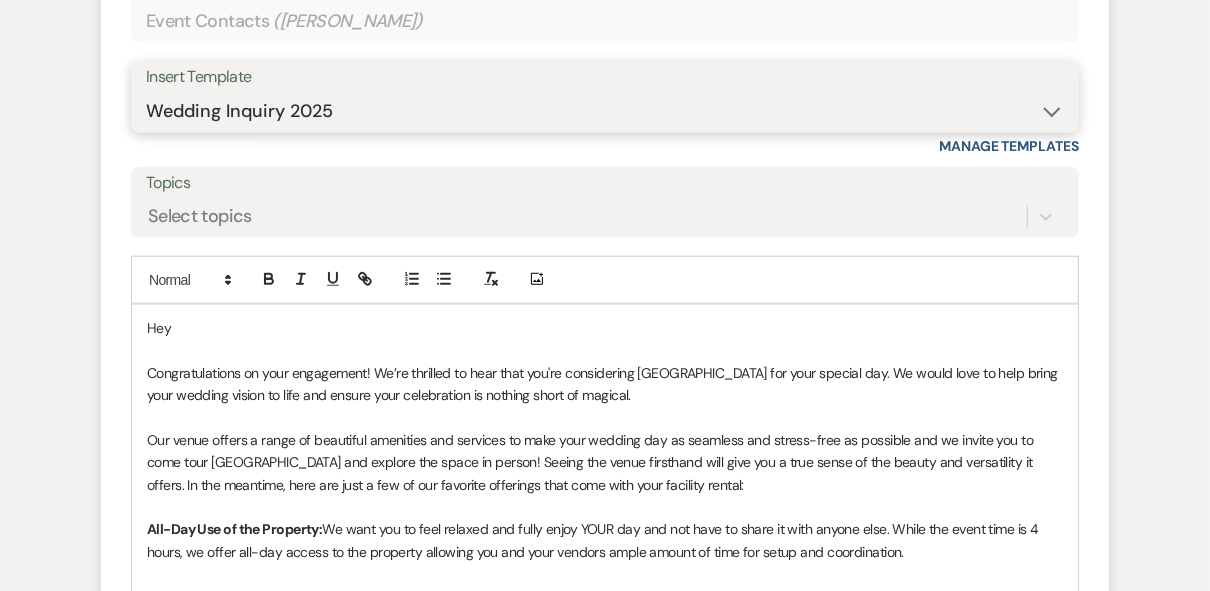 scroll, scrollTop: 1264, scrollLeft: 0, axis: vertical 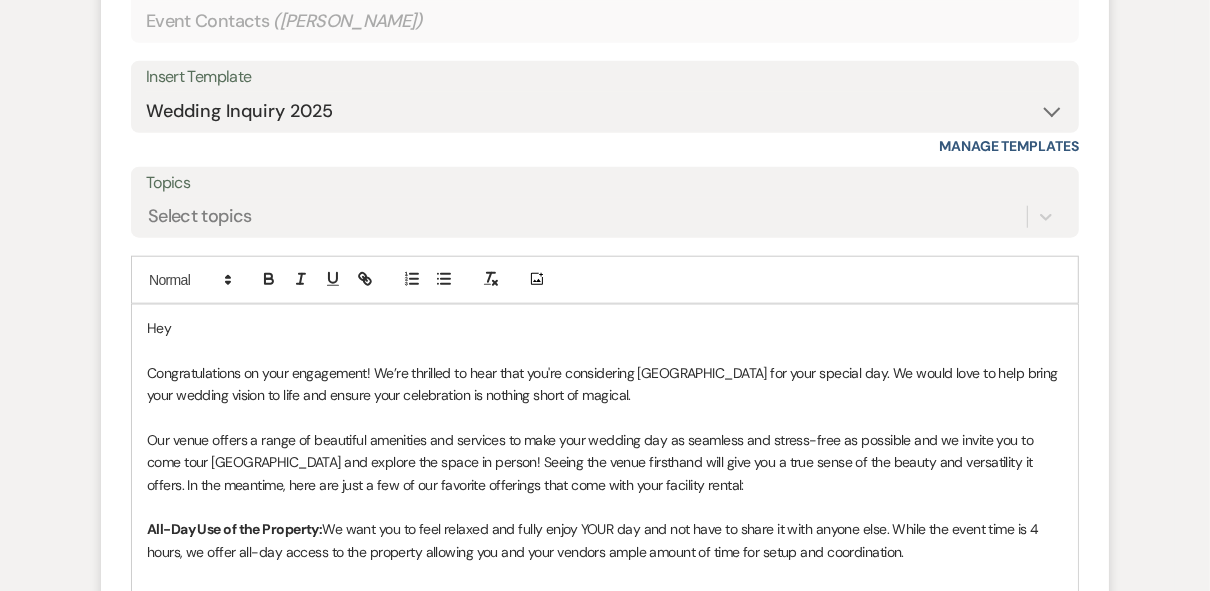 click on "Hey" at bounding box center (605, 328) 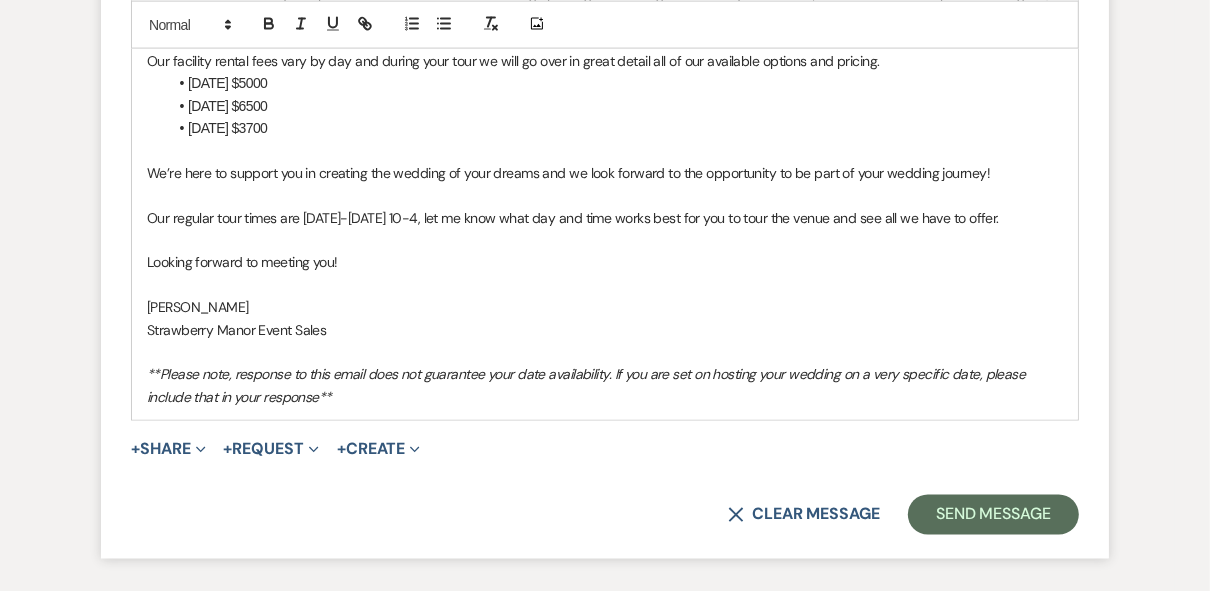 scroll, scrollTop: 2047, scrollLeft: 0, axis: vertical 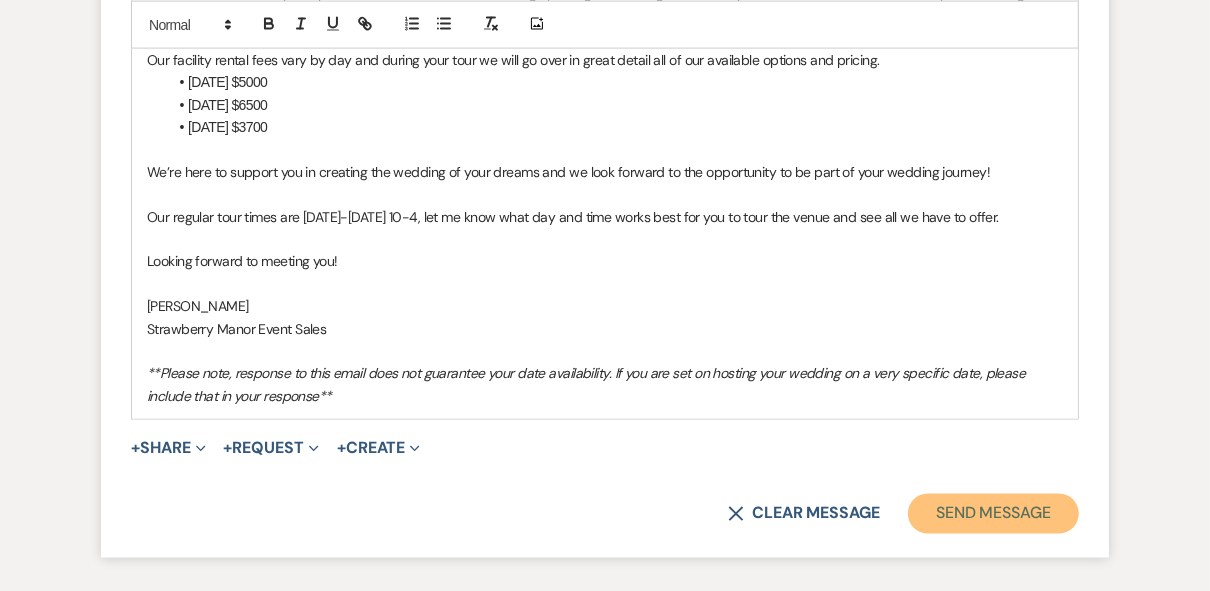 click on "Send Message" at bounding box center [993, 514] 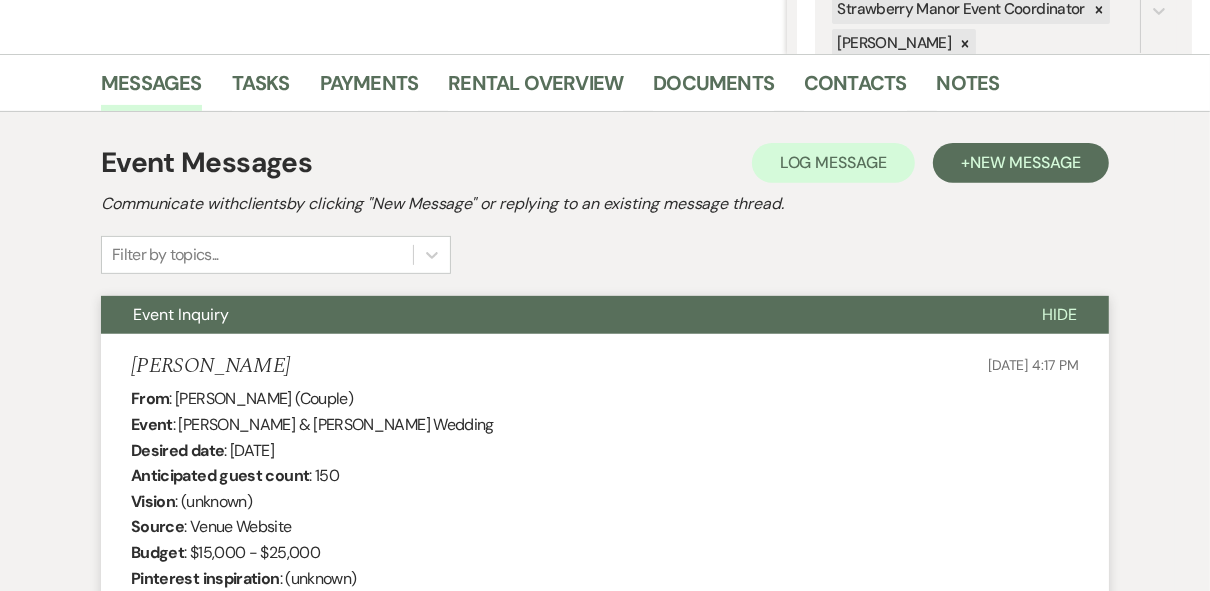 scroll, scrollTop: 0, scrollLeft: 0, axis: both 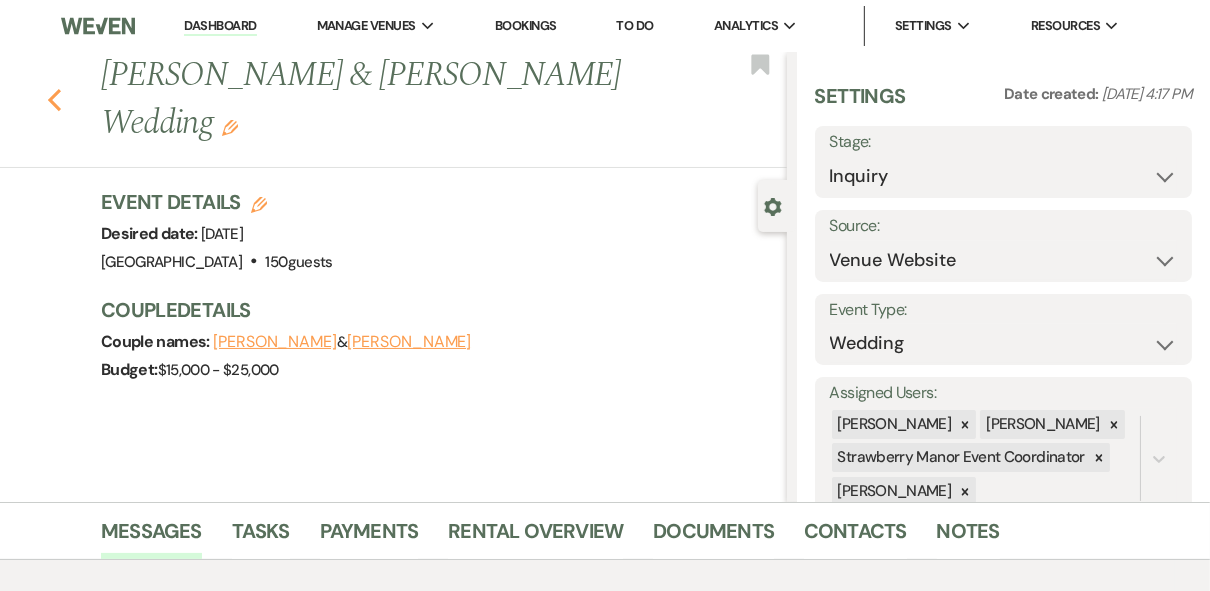 click on "Previous" 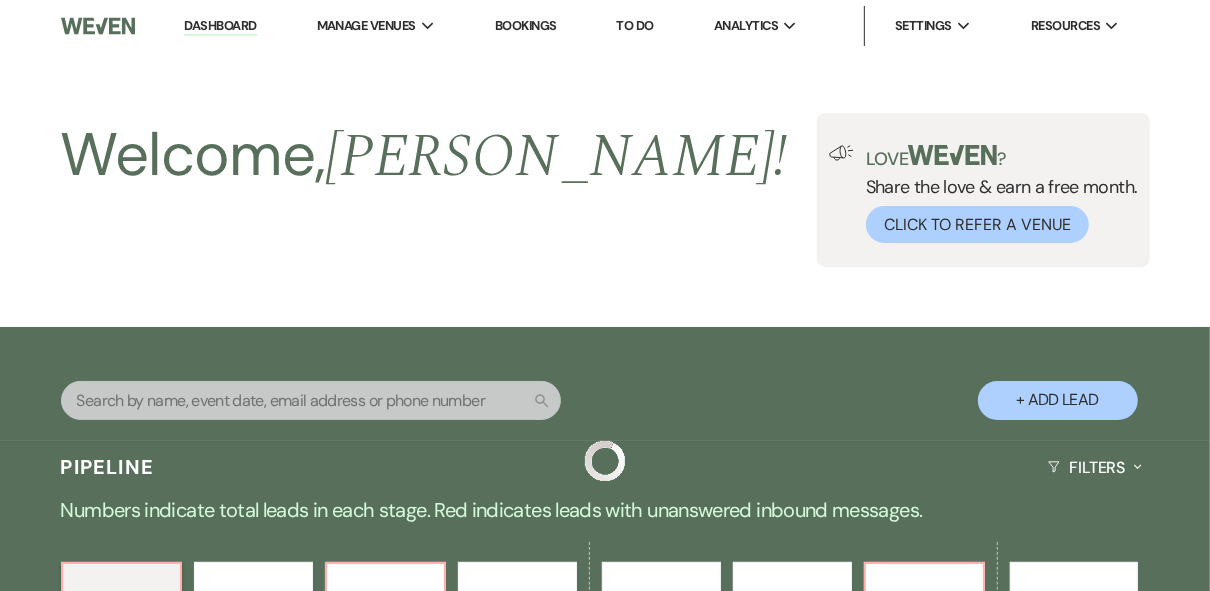 scroll, scrollTop: 400, scrollLeft: 0, axis: vertical 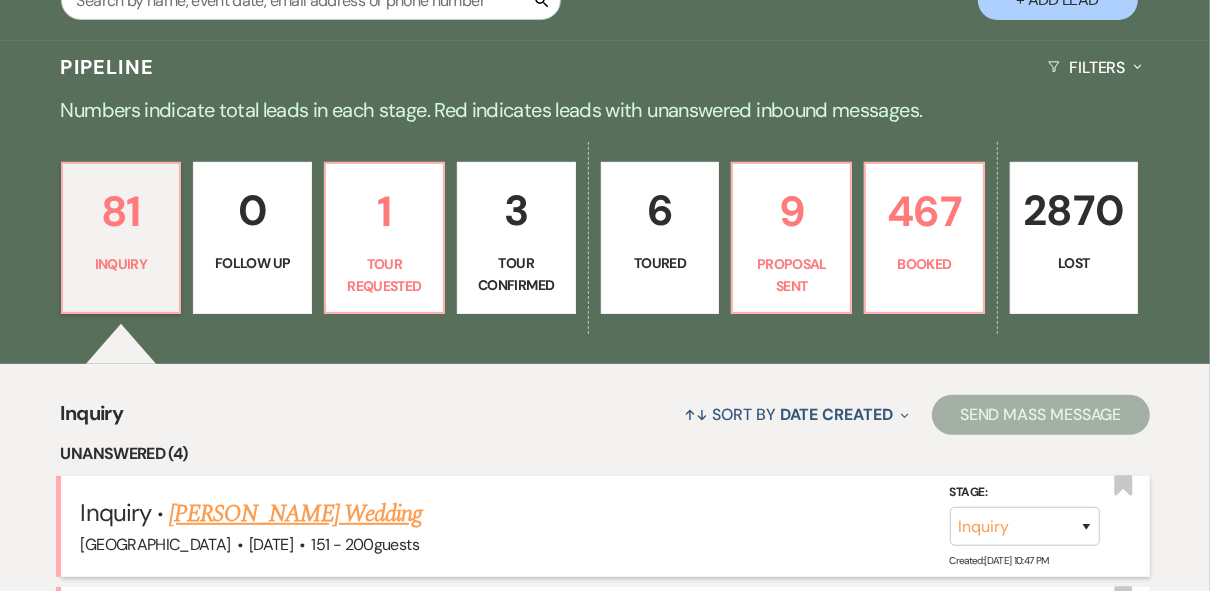 click on "[PERSON_NAME] Wedding" at bounding box center (295, 514) 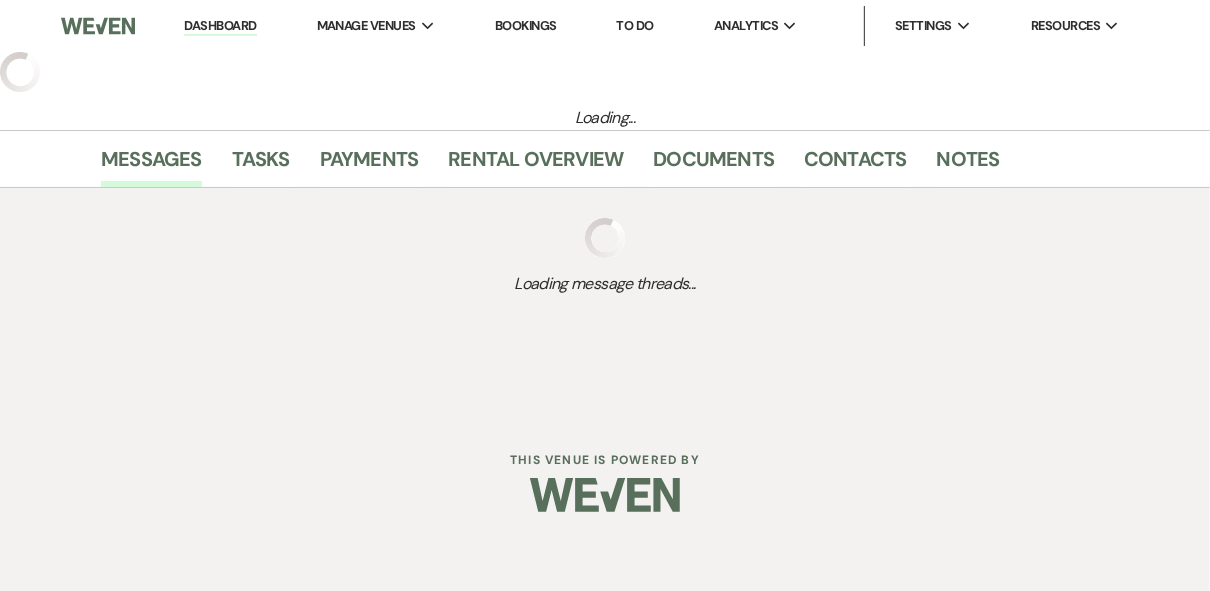 select on "2" 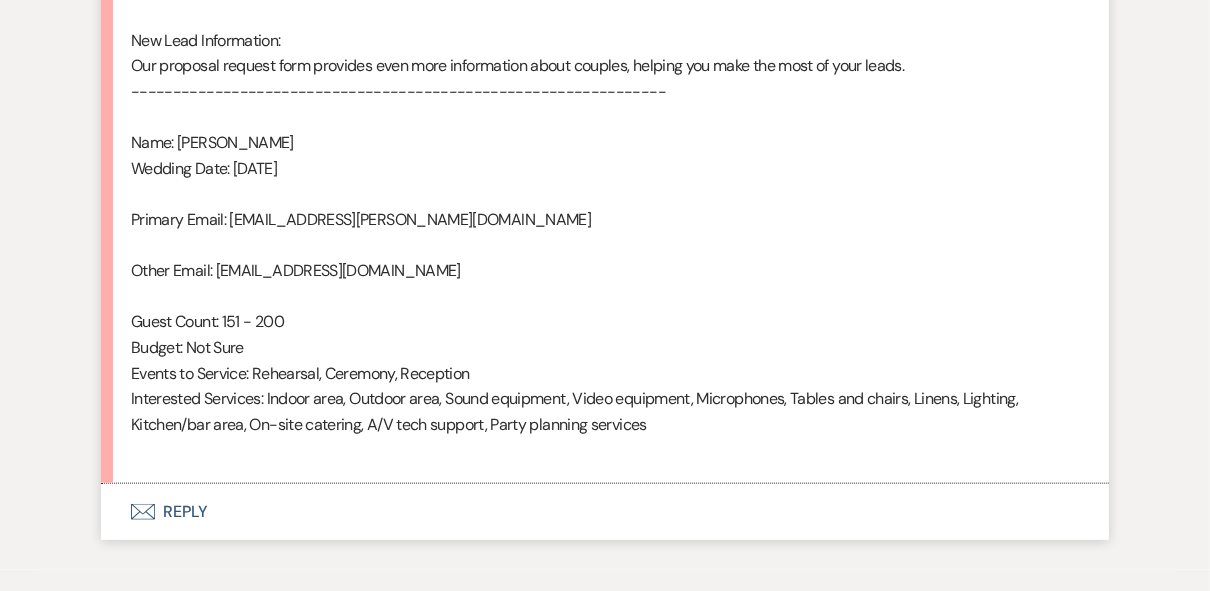 scroll, scrollTop: 1450, scrollLeft: 0, axis: vertical 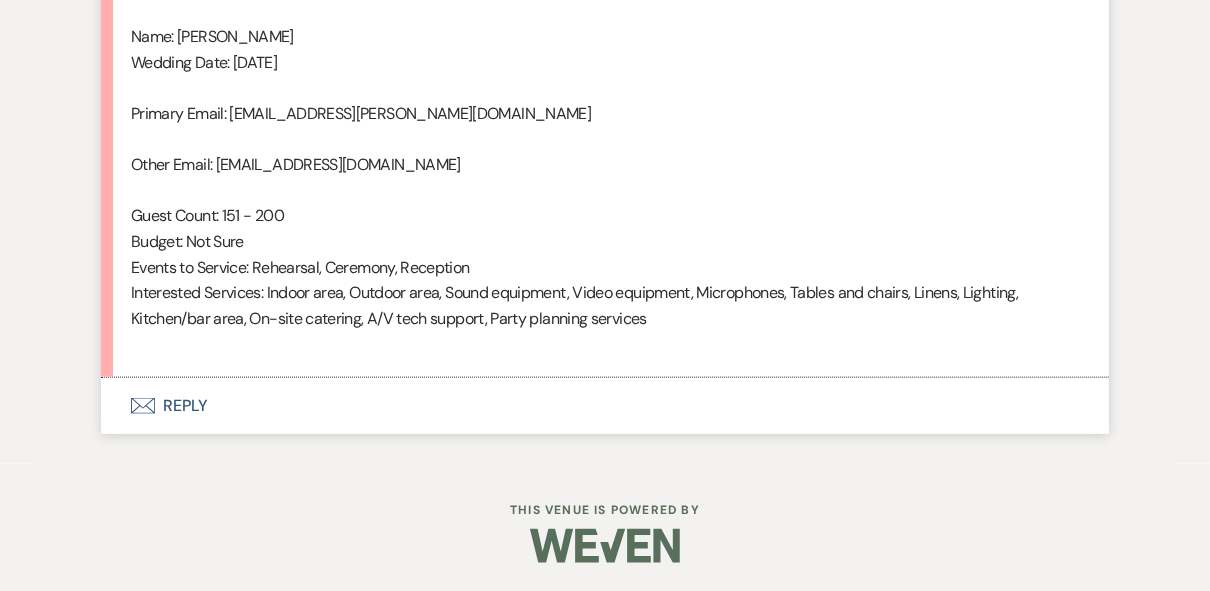 click on "Envelope Reply" at bounding box center [605, 406] 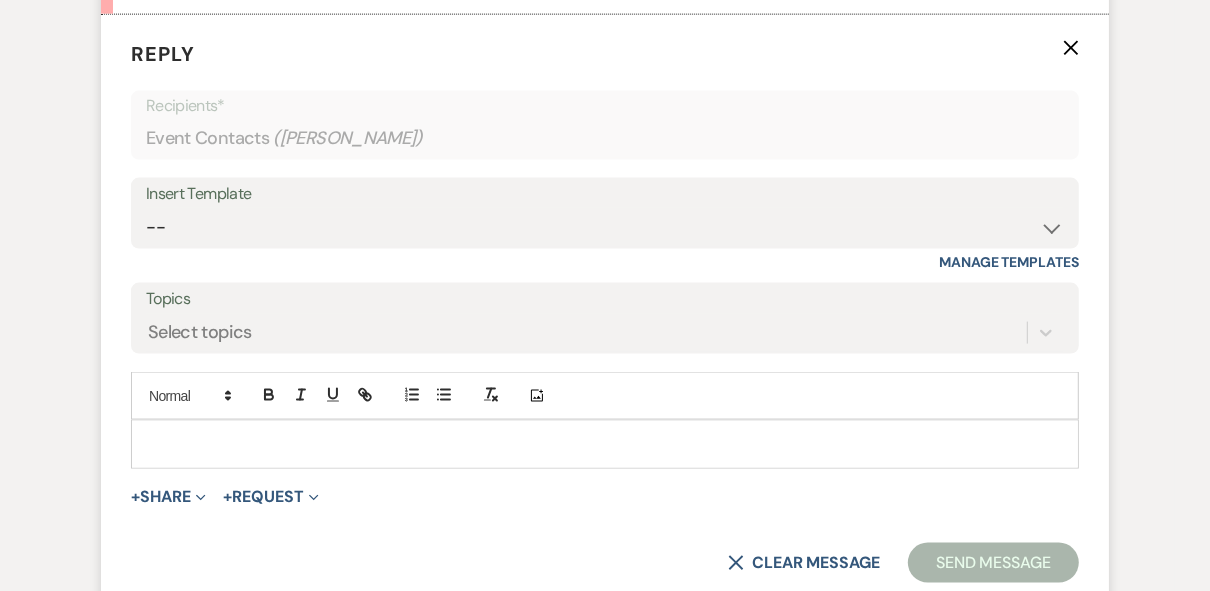 scroll, scrollTop: 1827, scrollLeft: 0, axis: vertical 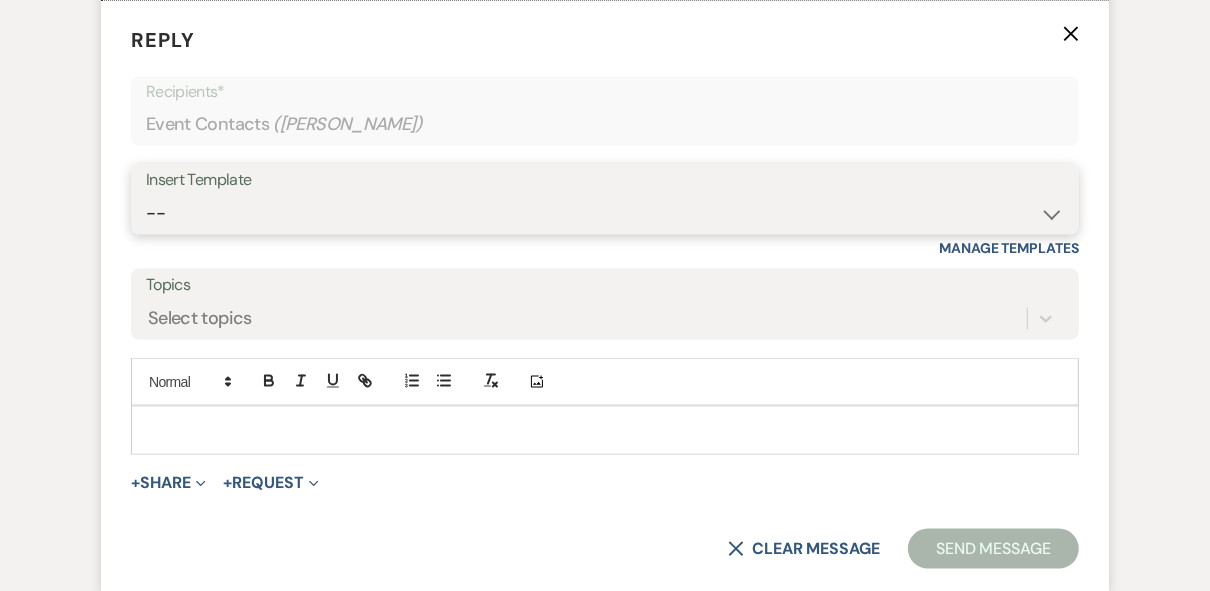 click on "-- Weven Planning Portal Introduction (Booked Events) Private Party Inquiry Response > 90 Private Party < 90 Contract (Pre-Booked Leads) Elopement Package iDo to Your Venue Wedding Inquiry Response 2024 Tent Contract Rehearsal Dinner 30-Day Wedding Meeting Detailed pricing request ( Pre tour) Website RSVP Tutorial Reunion Proposal Follow-Up Day of Wedding Reminder Pinterest Link Elopement Pkg > 60 Days Micro Wedding Wedding Payment Reminder Private Party Payment reminder Self Vendor Followup Booking Vendors  Tour Follow Up SM Photography Contract A&B Video contract Floral Questionnaire Final Meeting 2 Week Booking Followup Thank you for touring [DATE] Minium Venue pricing Getting started Coordinator Introduction - Haileigh Event Coordinator Introduction- [PERSON_NAME] - Intro Cake - Intro Events Intro - Haileigh Wedding Inquiry 2025 Honeymoon Suite Reminders Invoice payment 2025/2026 availabilities  Decor Package" at bounding box center (605, 213) 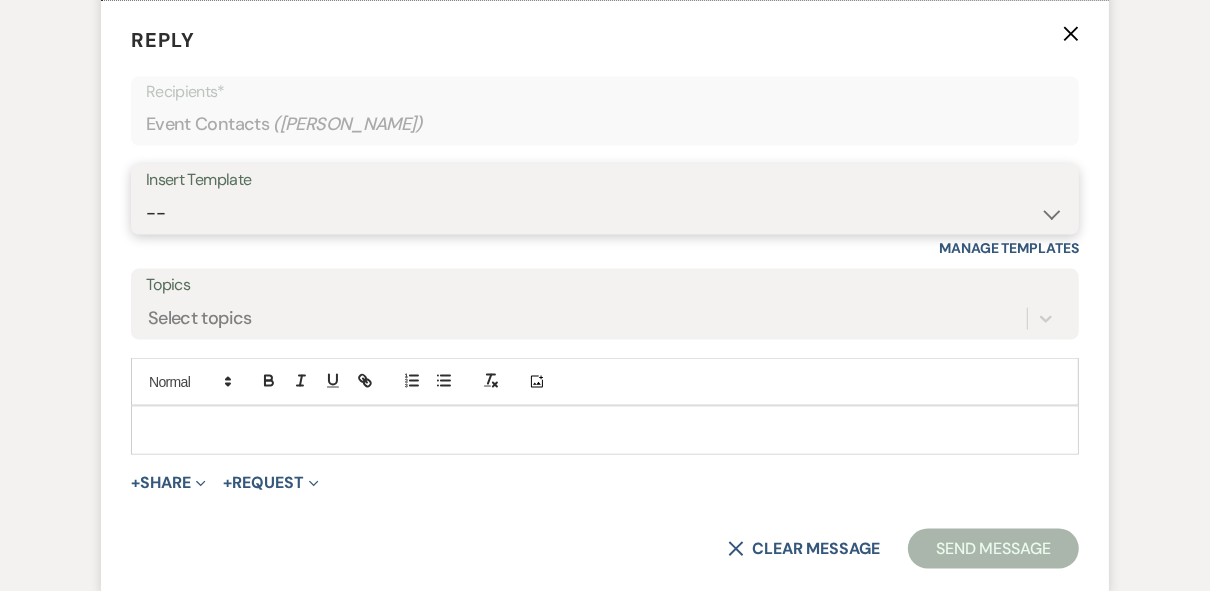 select on "5376" 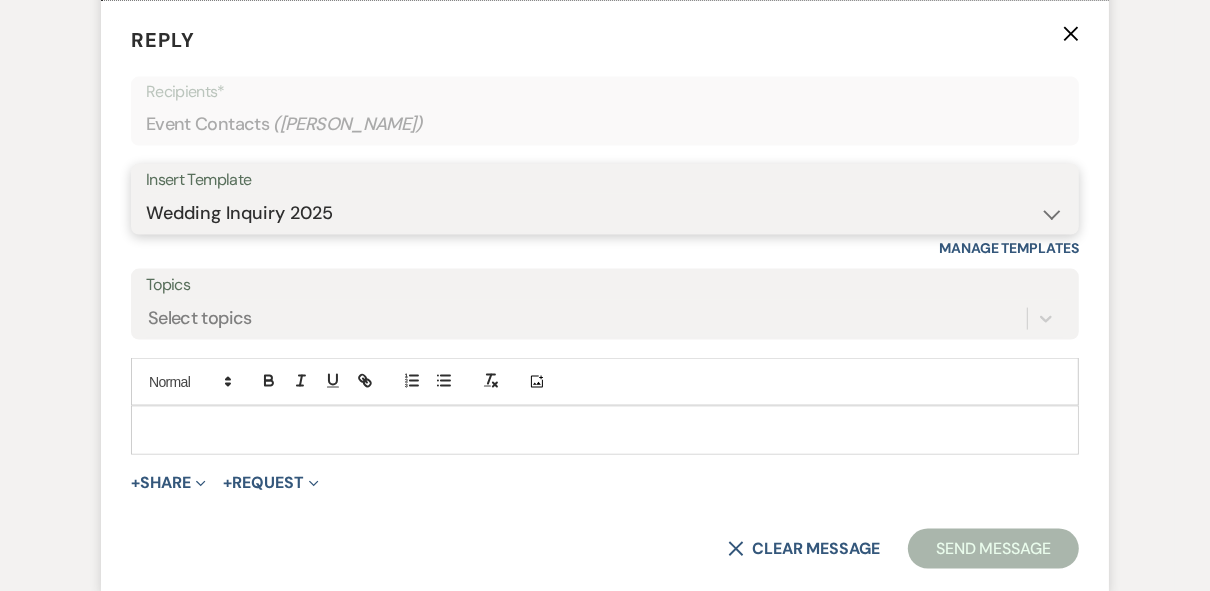 click on "-- Weven Planning Portal Introduction (Booked Events) Private Party Inquiry Response > 90 Private Party < 90 Contract (Pre-Booked Leads) Elopement Package iDo to Your Venue Wedding Inquiry Response 2024 Tent Contract Rehearsal Dinner 30-Day Wedding Meeting Detailed pricing request ( Pre tour) Website RSVP Tutorial Reunion Proposal Follow-Up Day of Wedding Reminder Pinterest Link Elopement Pkg > 60 Days Micro Wedding Wedding Payment Reminder Private Party Payment reminder Self Vendor Followup Booking Vendors  Tour Follow Up SM Photography Contract A&B Video contract Floral Questionnaire Final Meeting 2 Week Booking Followup Thank you for touring [DATE] Minium Venue pricing Getting started Coordinator Introduction - Haileigh Event Coordinator Introduction- [PERSON_NAME] - Intro Cake - Intro Events Intro - Haileigh Wedding Inquiry 2025 Honeymoon Suite Reminders Invoice payment 2025/2026 availabilities  Decor Package" at bounding box center (605, 213) 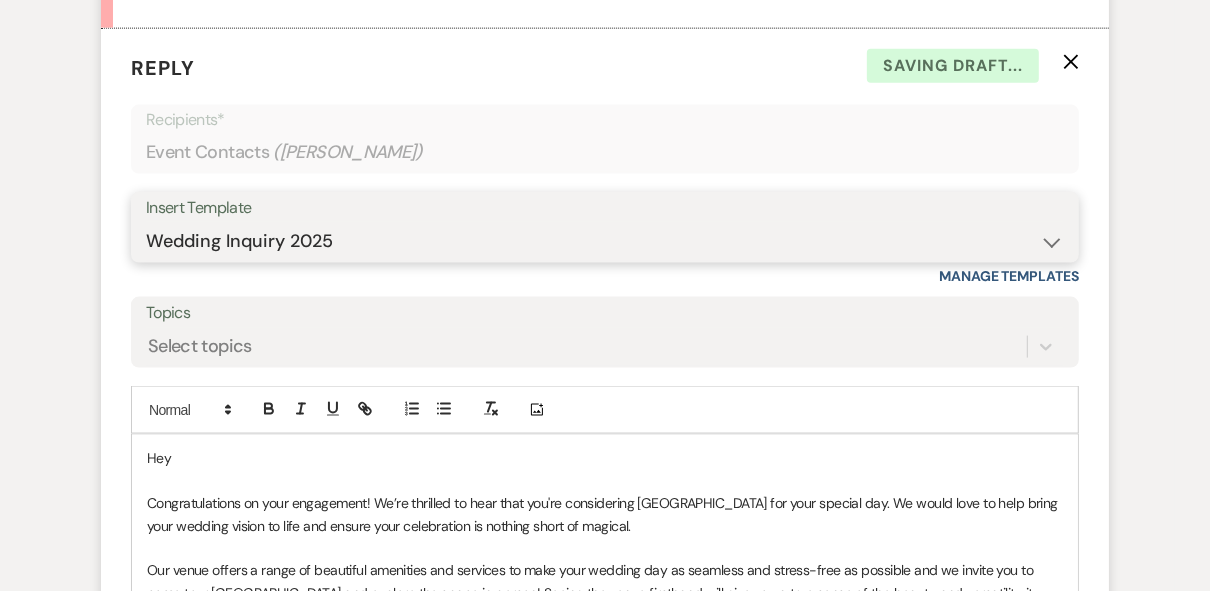scroll, scrollTop: 1808, scrollLeft: 0, axis: vertical 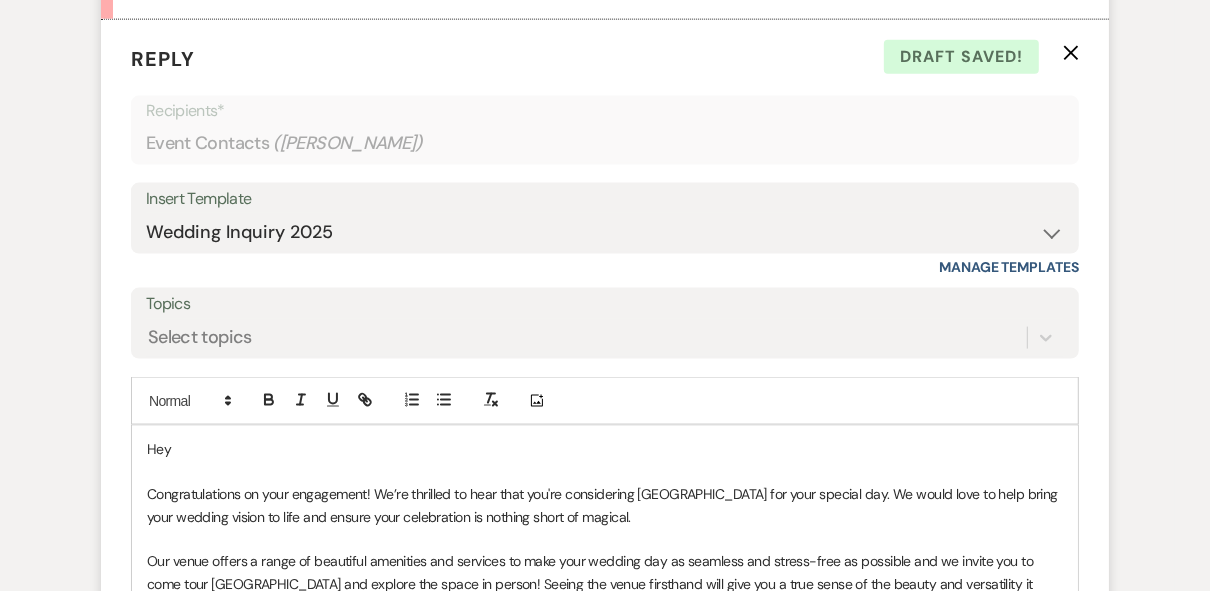 click on "Hey" at bounding box center (605, 449) 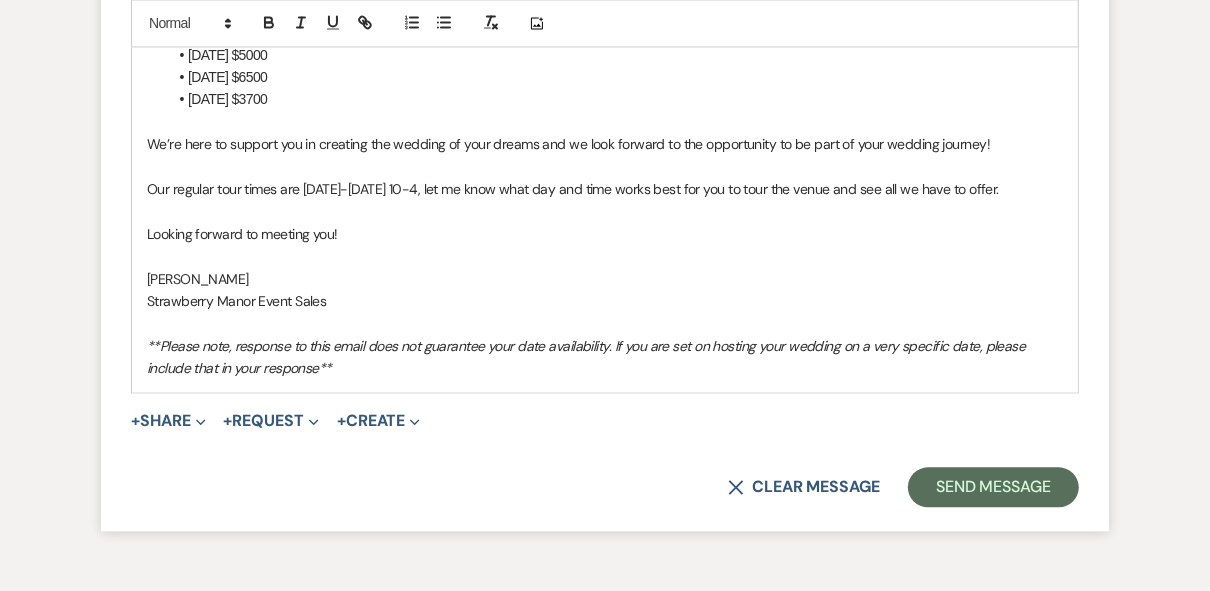 scroll, scrollTop: 2860, scrollLeft: 0, axis: vertical 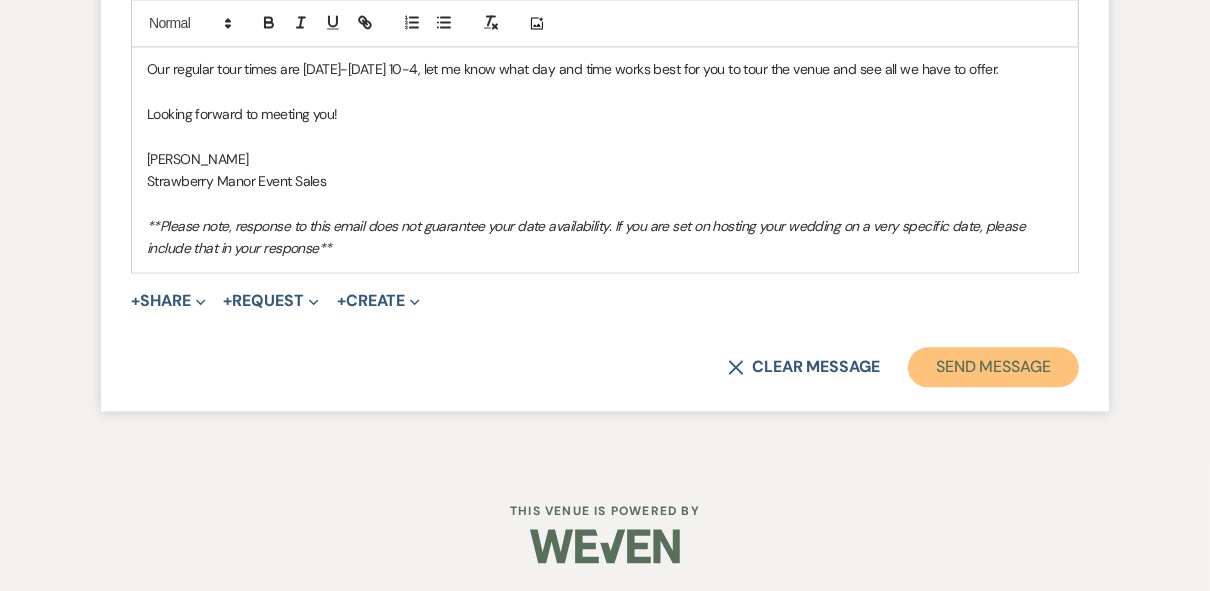 click on "Send Message" at bounding box center (993, 367) 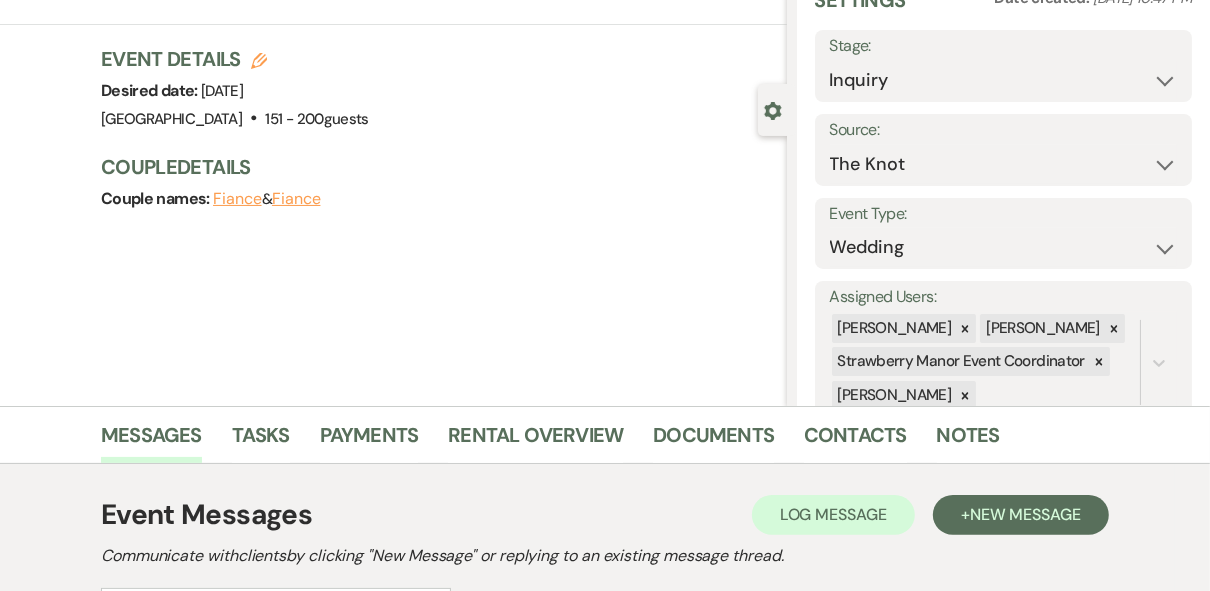 scroll, scrollTop: 0, scrollLeft: 0, axis: both 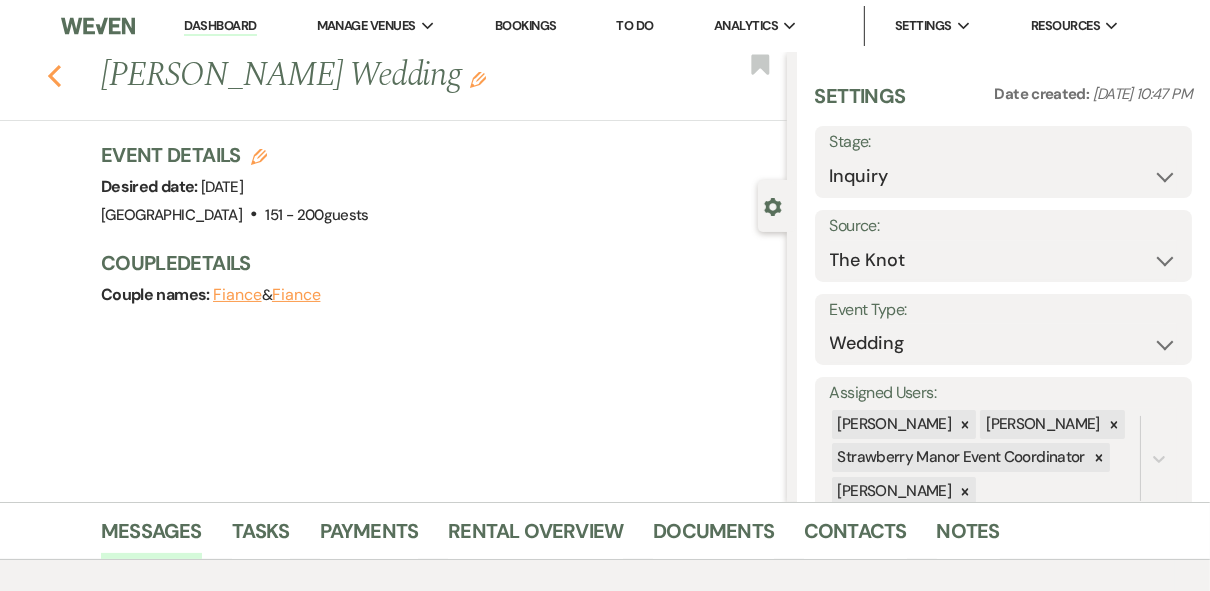 click on "Previous" 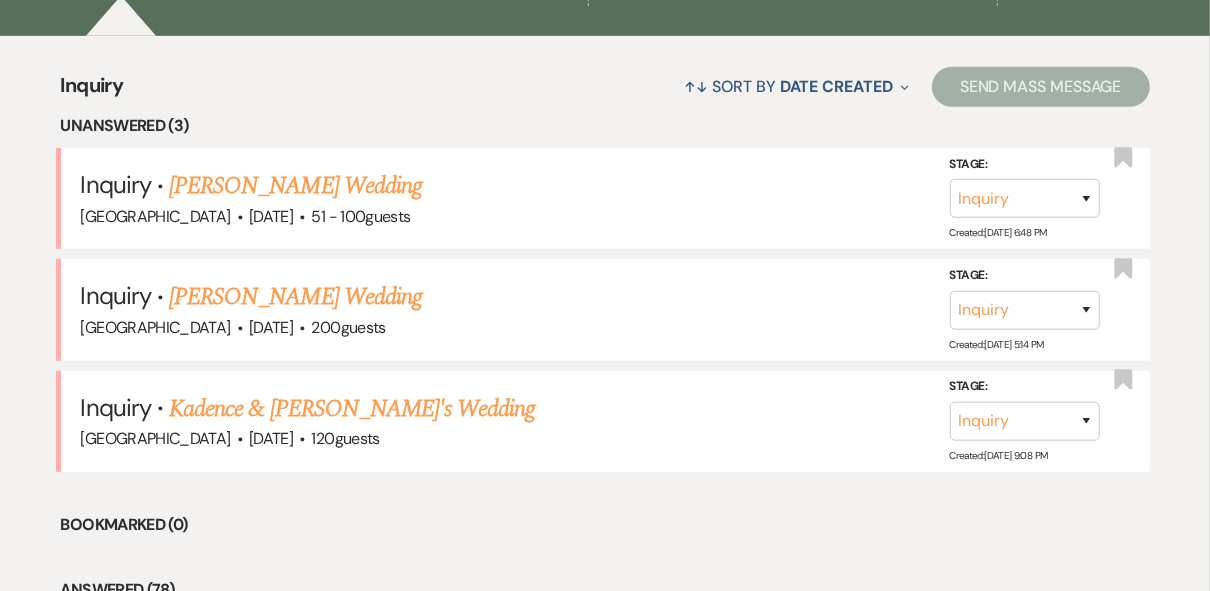 scroll, scrollTop: 733, scrollLeft: 0, axis: vertical 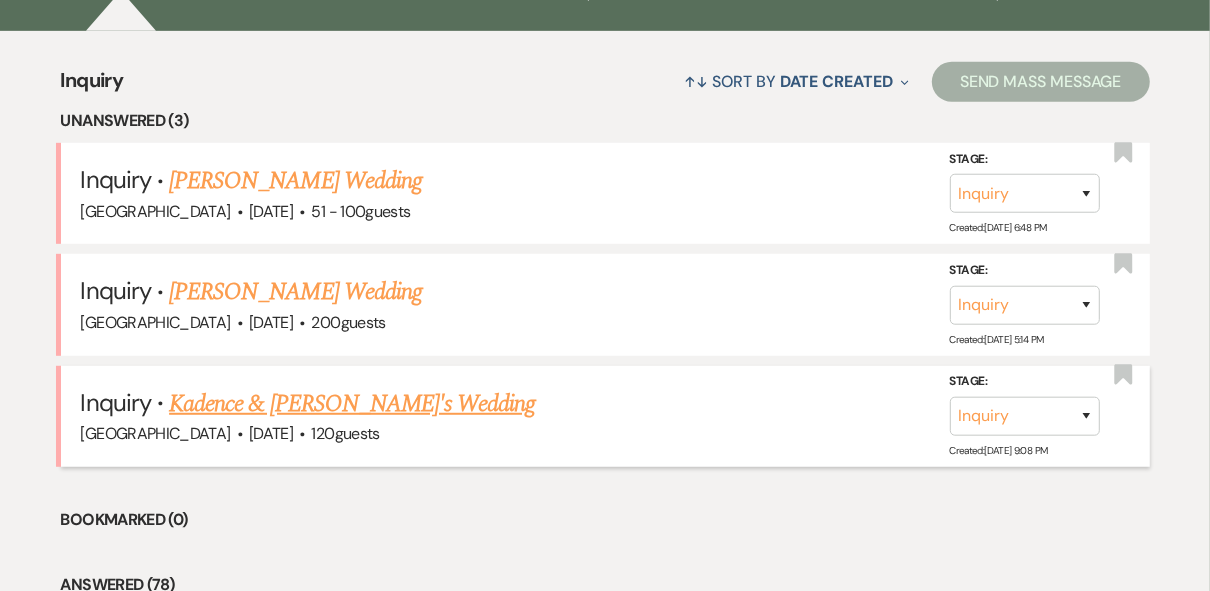 click on "Kadence & [PERSON_NAME]'s Wedding" at bounding box center [352, 404] 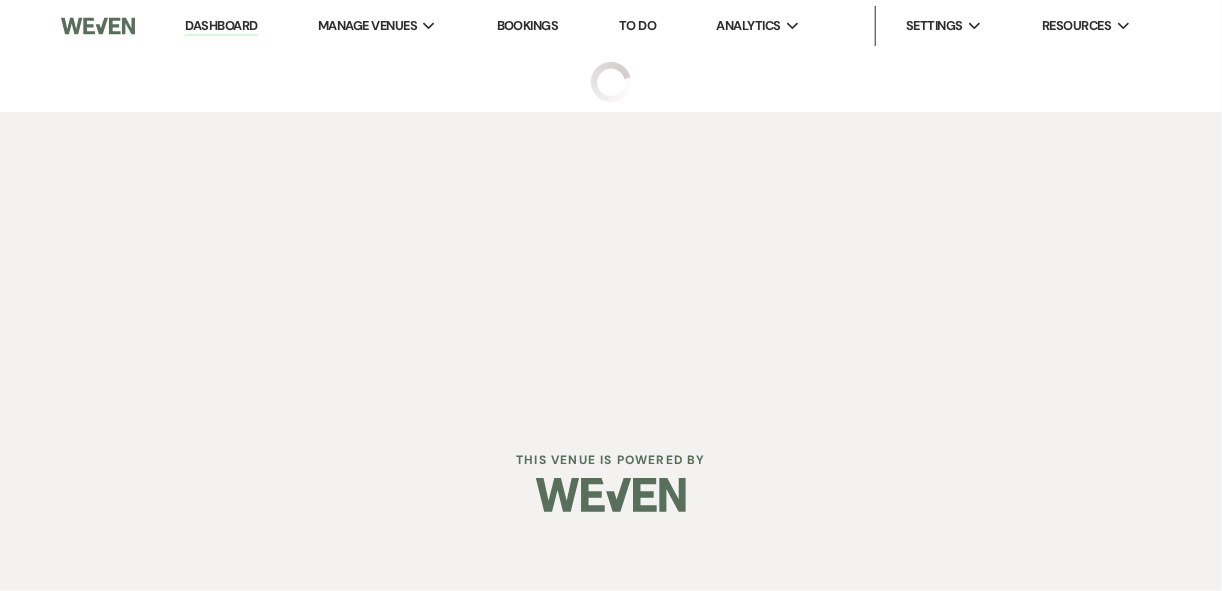 select on "5" 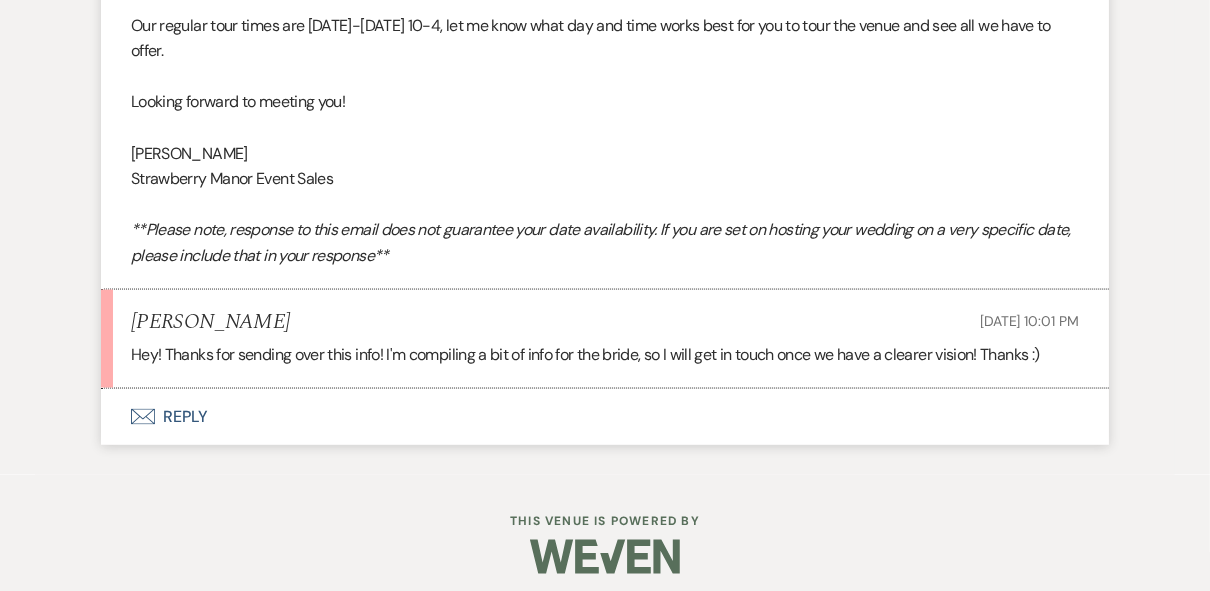 scroll, scrollTop: 2051, scrollLeft: 0, axis: vertical 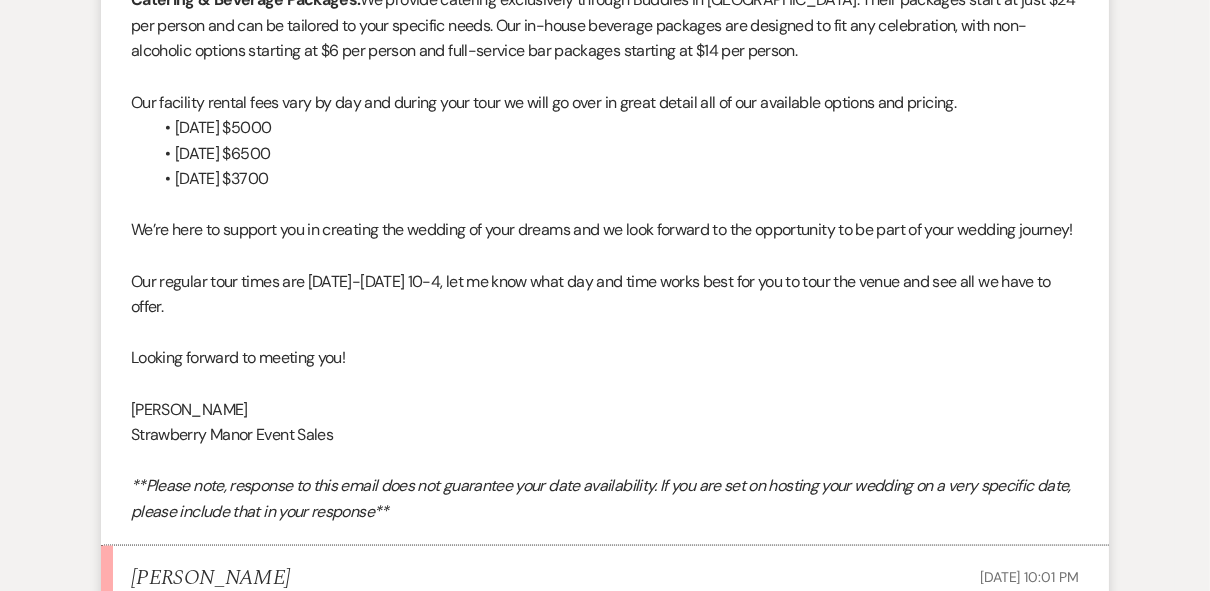 click on "We’re here to support you in creating the wedding of your dreams and we look forward to the opportunity to be part of your wedding journey!" at bounding box center (605, 230) 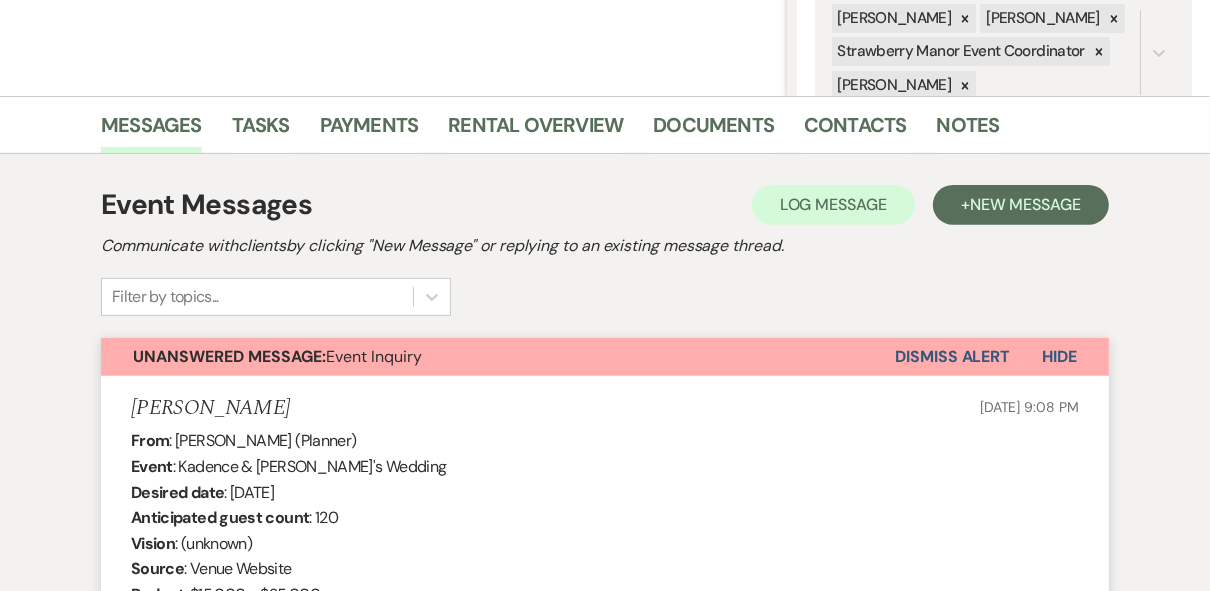 scroll, scrollTop: 363, scrollLeft: 0, axis: vertical 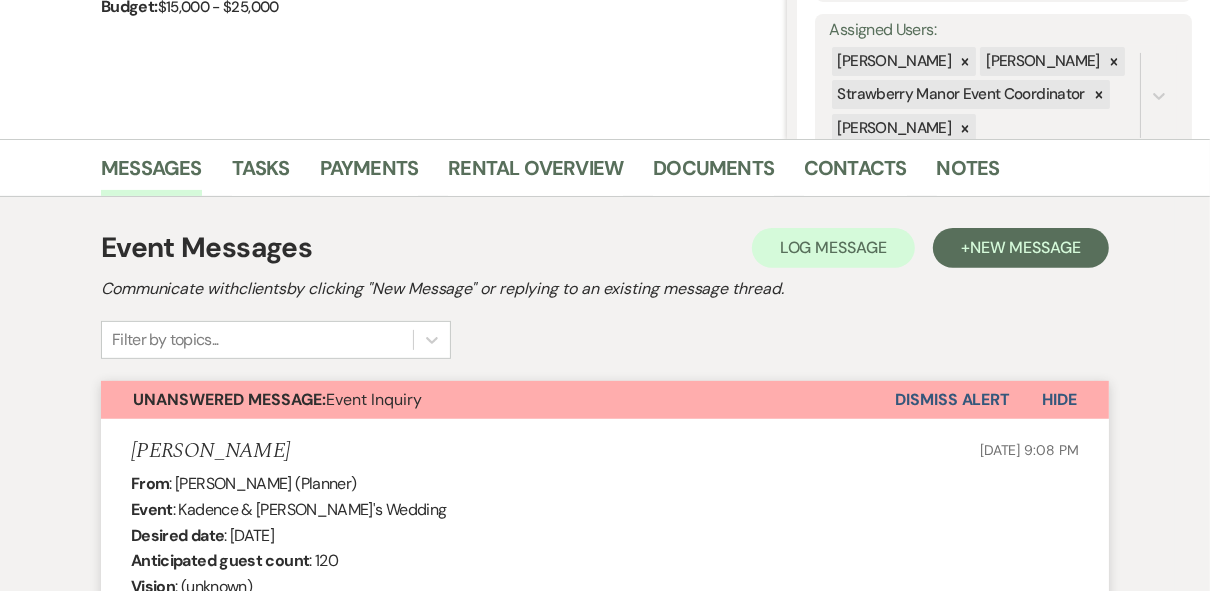 click on "Dismiss Alert" at bounding box center [952, 400] 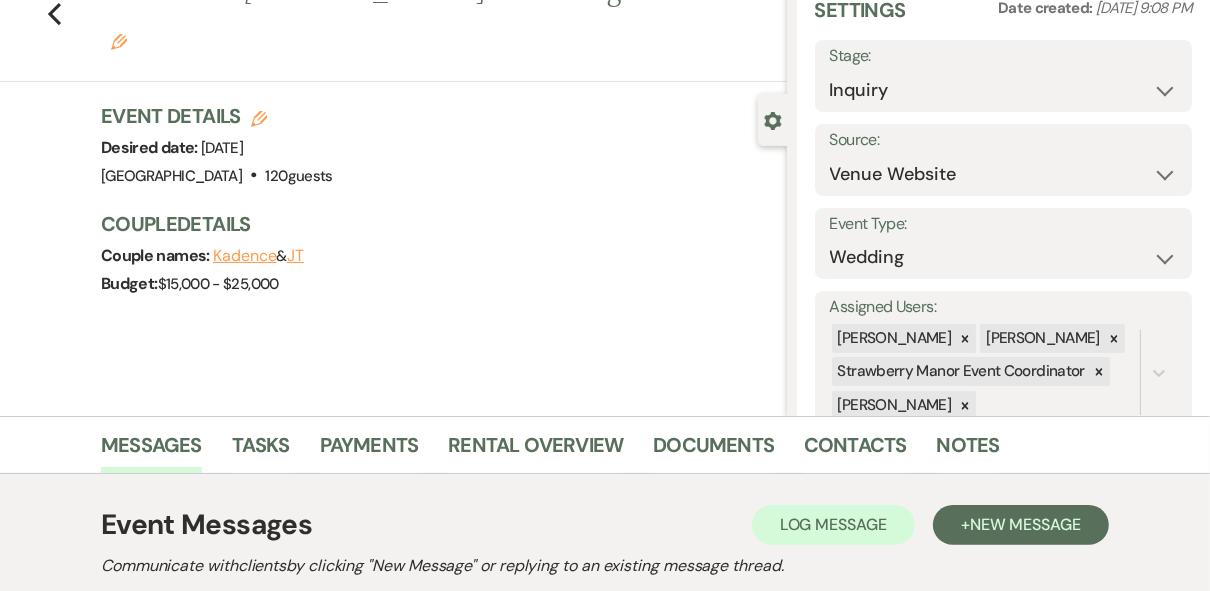 scroll, scrollTop: 0, scrollLeft: 0, axis: both 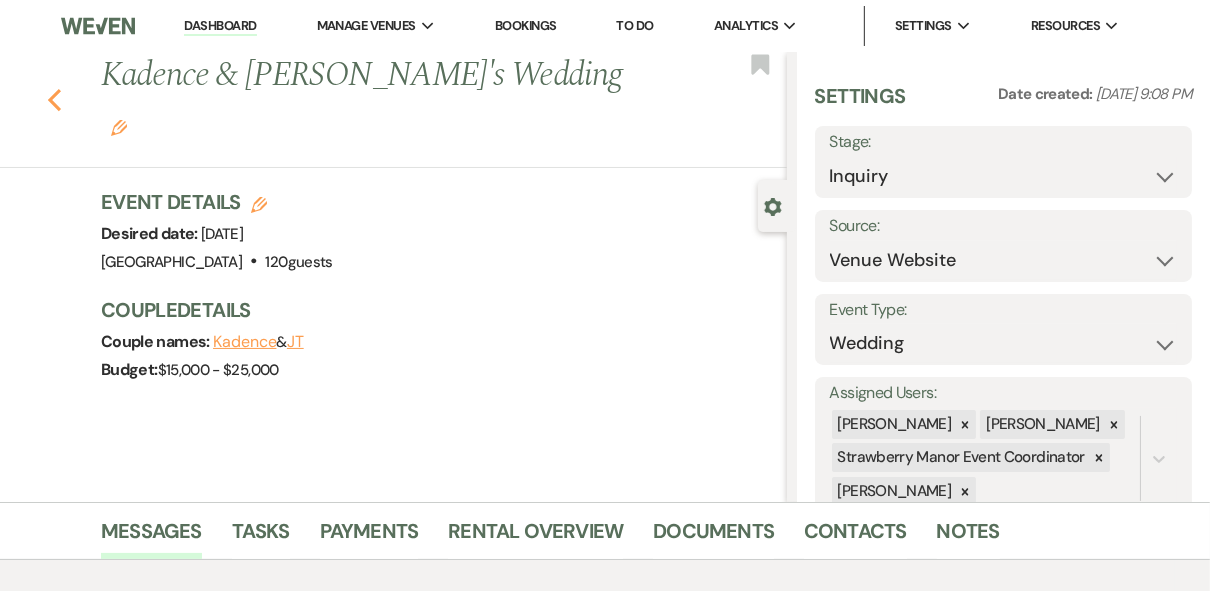 click on "Previous" 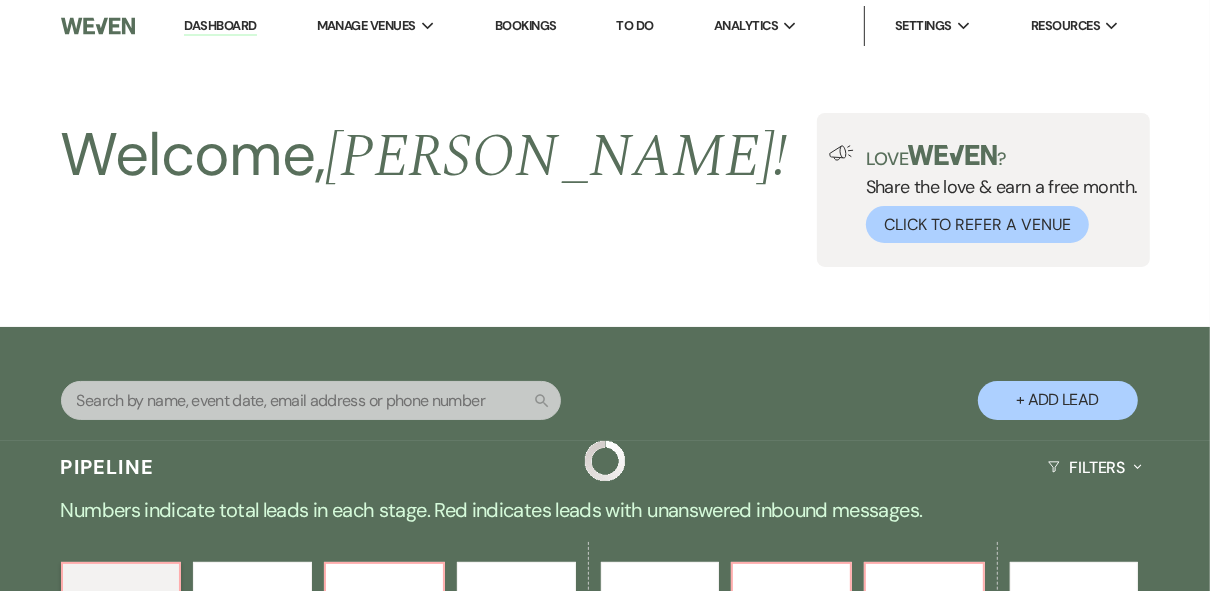 scroll, scrollTop: 733, scrollLeft: 0, axis: vertical 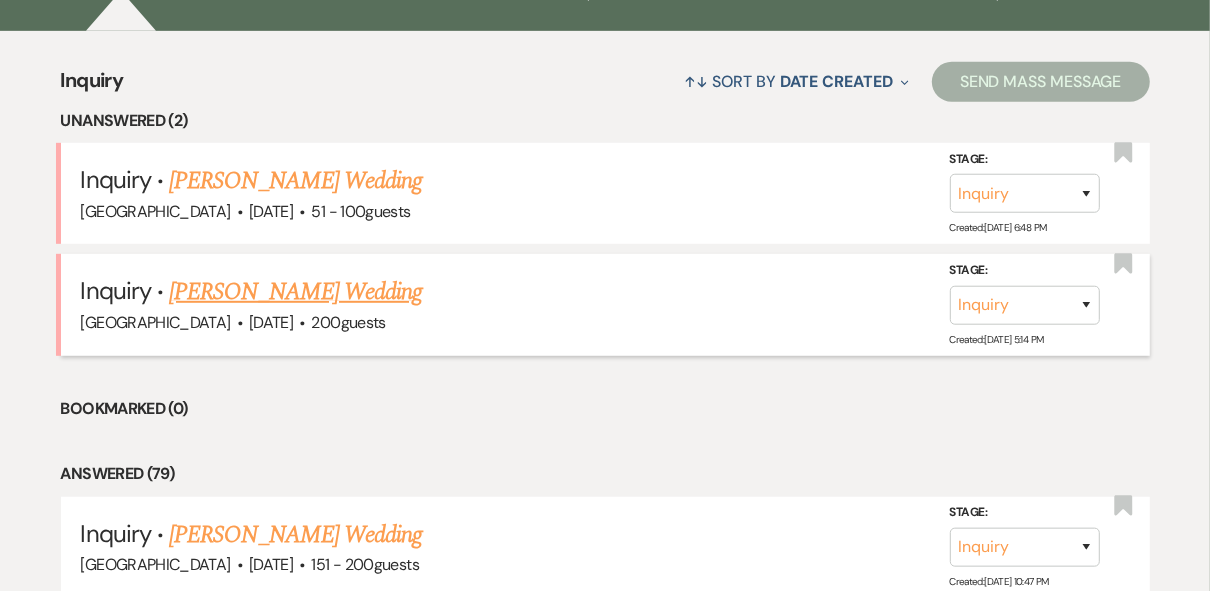 click on "[PERSON_NAME] Wedding" at bounding box center (295, 292) 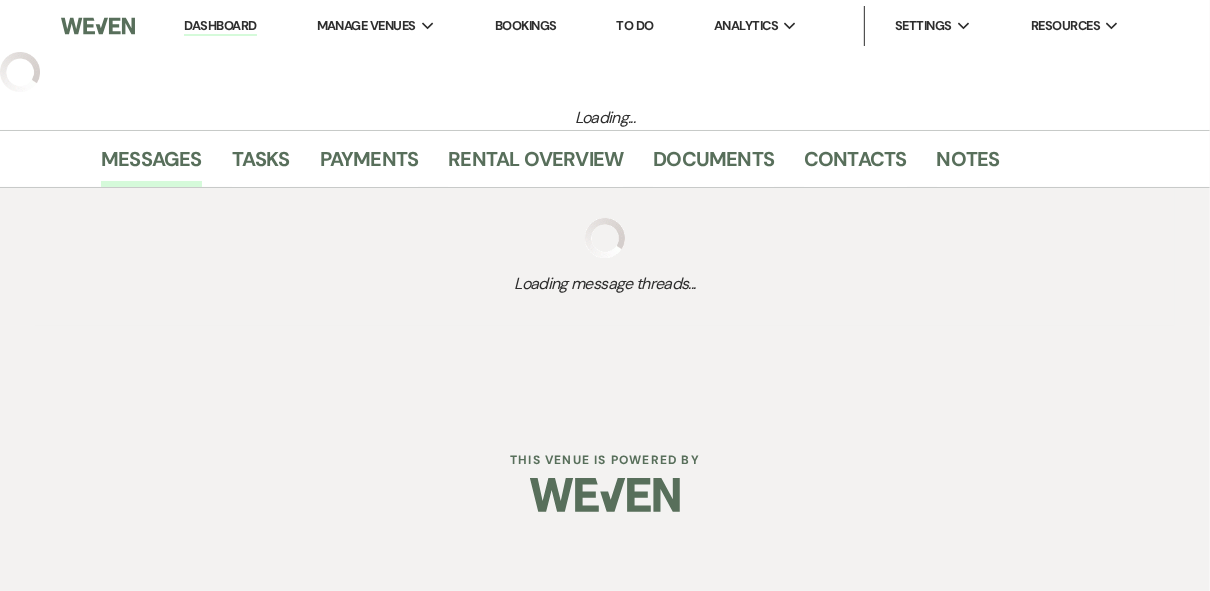select on "5" 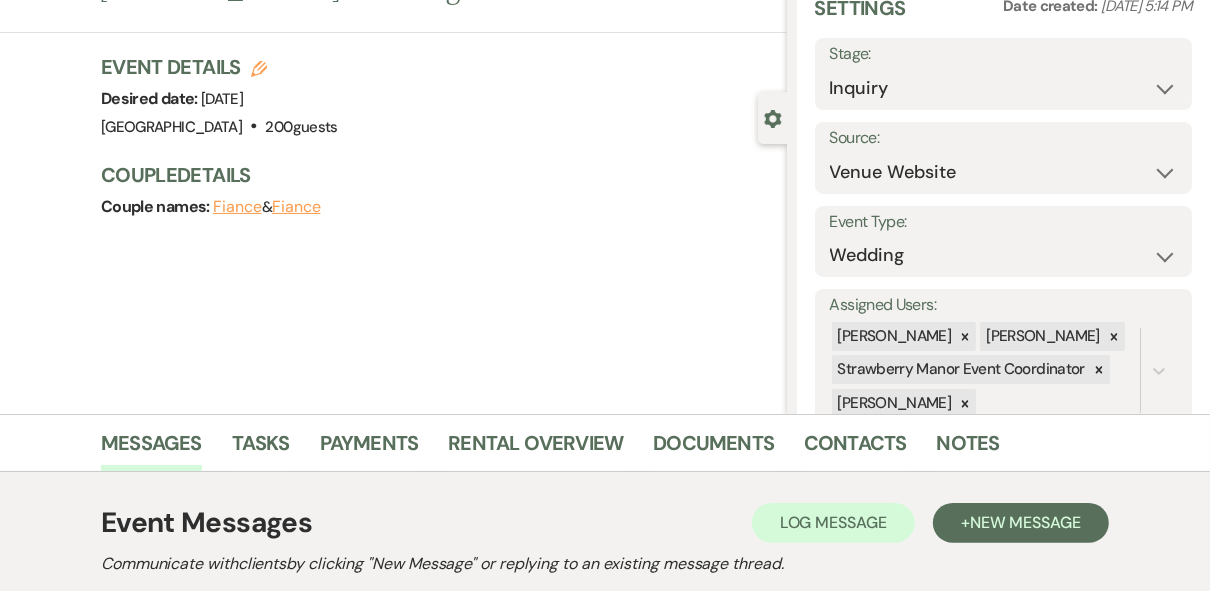 scroll, scrollTop: 0, scrollLeft: 0, axis: both 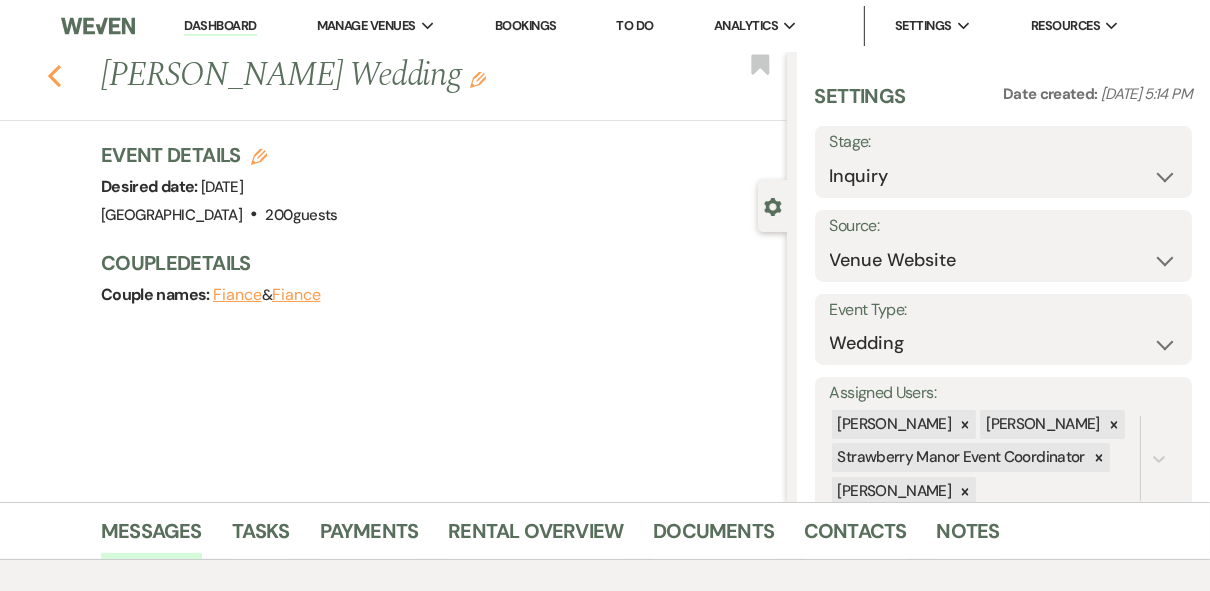 click on "Previous" 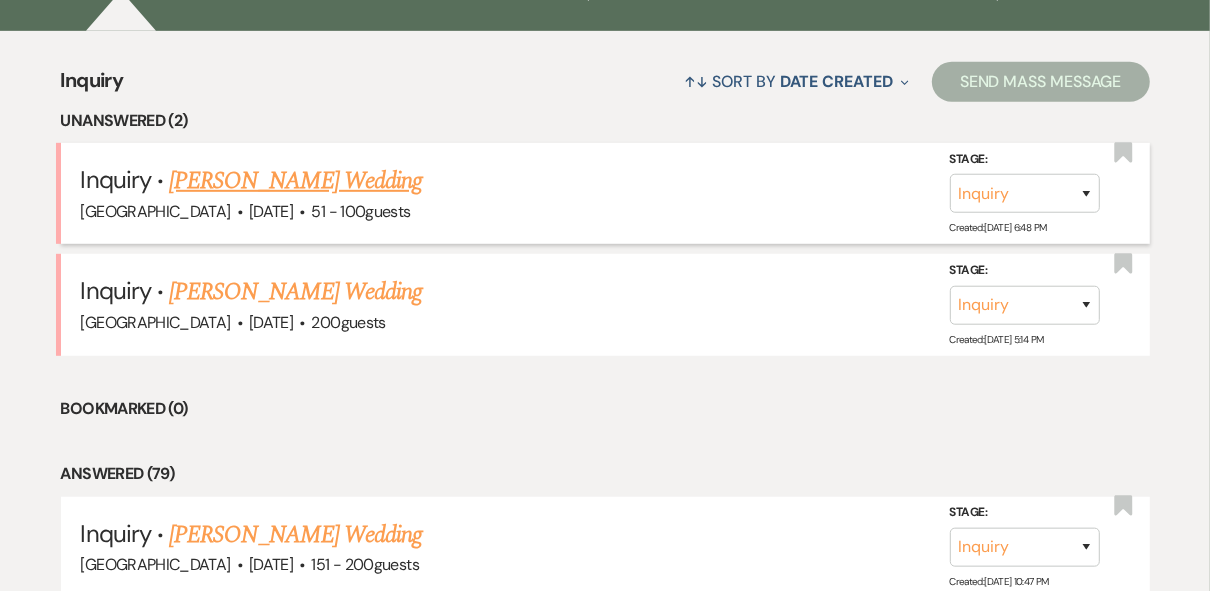 click on "[PERSON_NAME] Wedding" at bounding box center [295, 181] 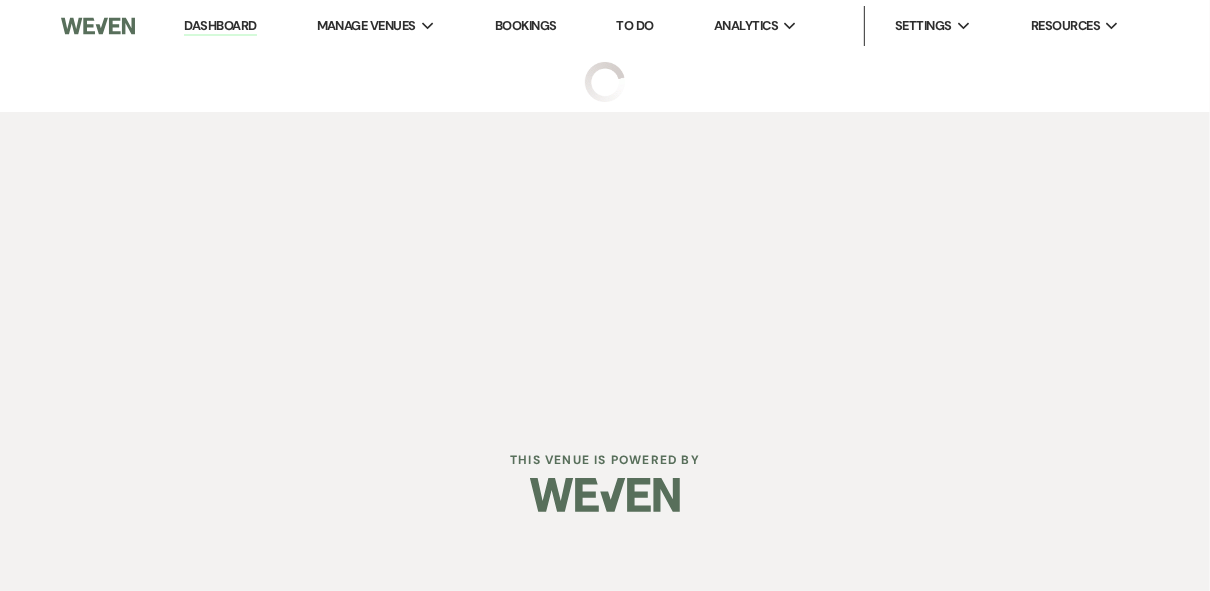 scroll, scrollTop: 0, scrollLeft: 0, axis: both 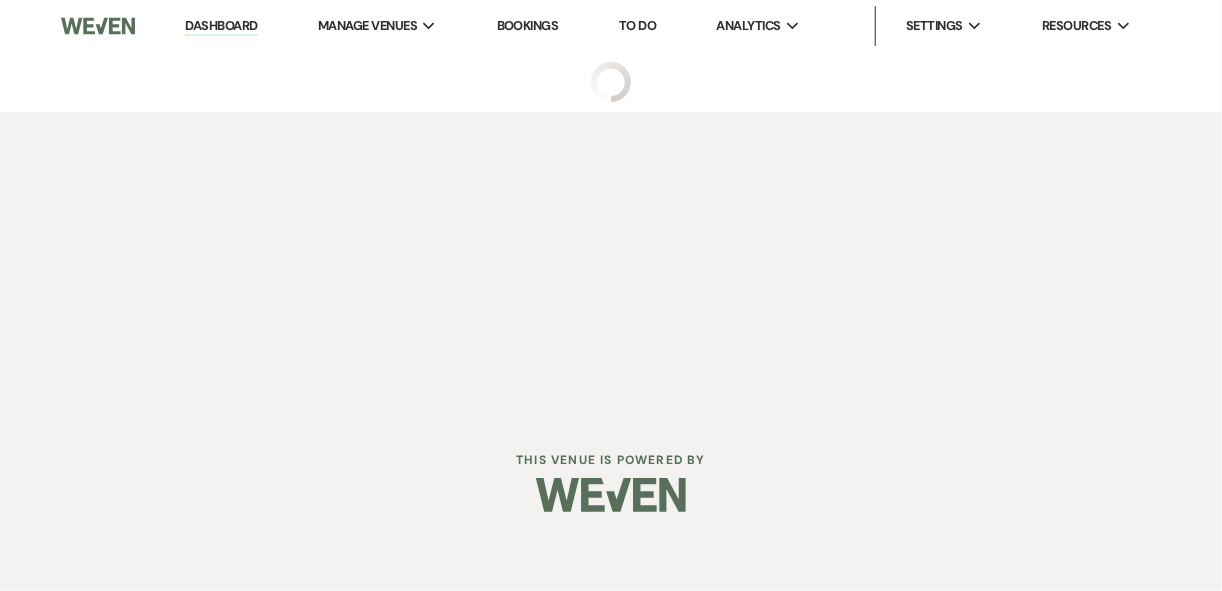 select on "2" 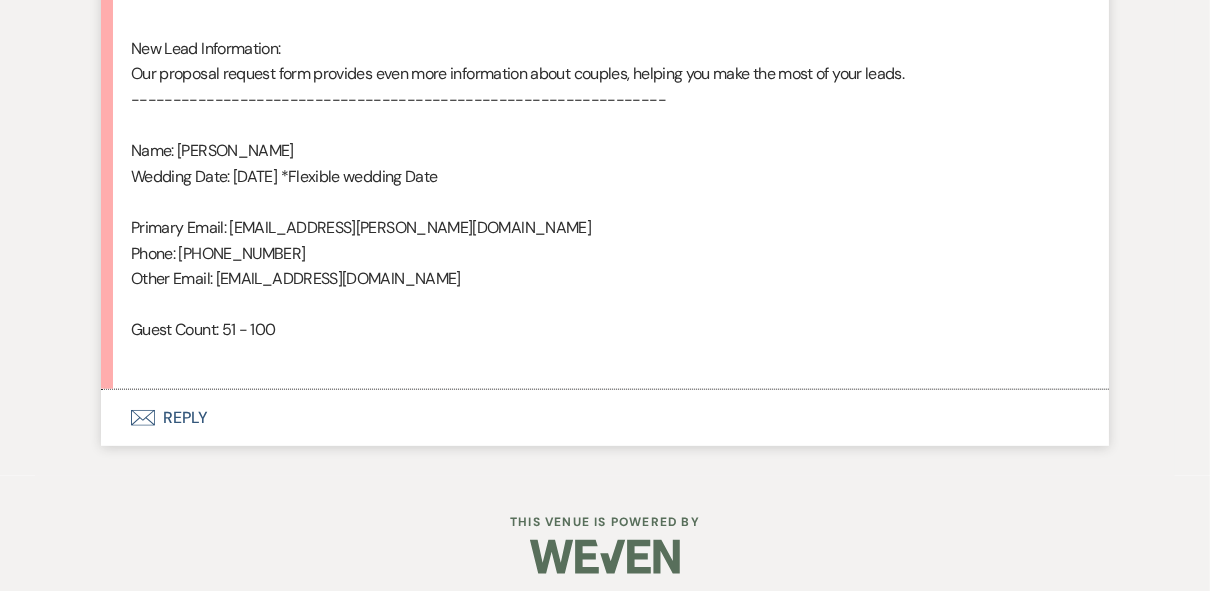scroll, scrollTop: 1348, scrollLeft: 0, axis: vertical 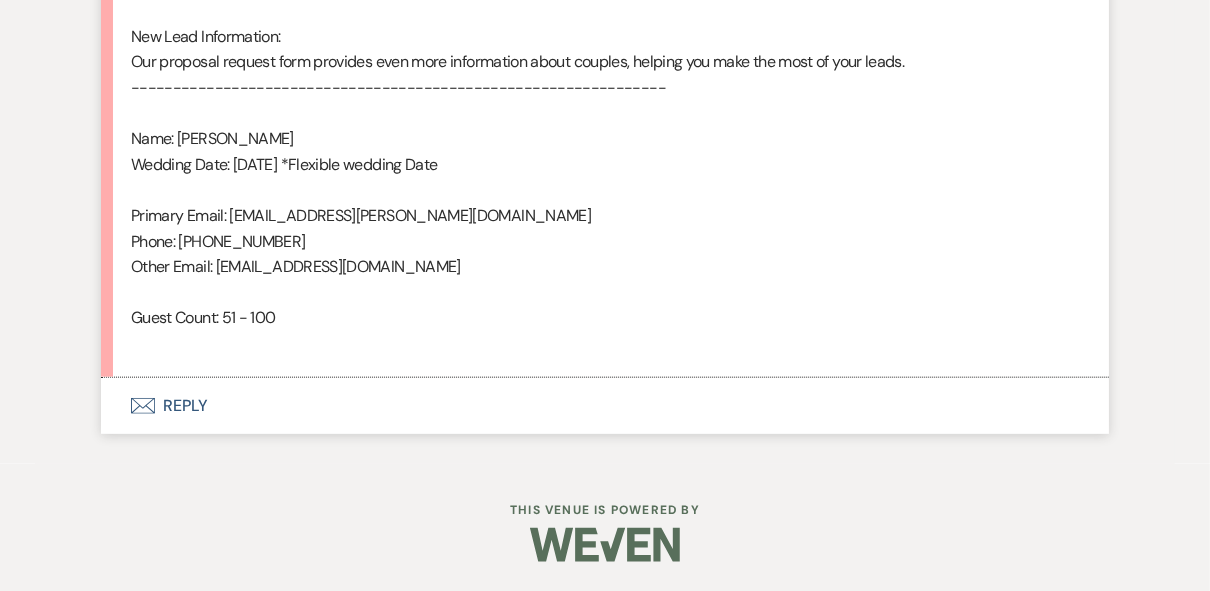 click on "Envelope Reply" at bounding box center (605, 406) 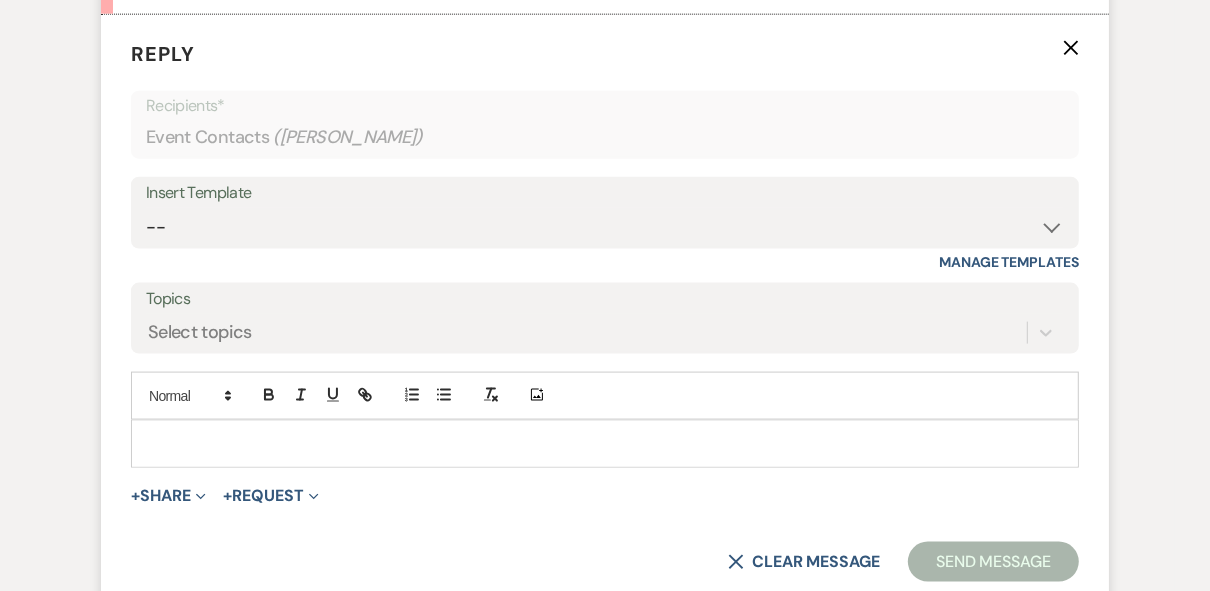 scroll, scrollTop: 1724, scrollLeft: 0, axis: vertical 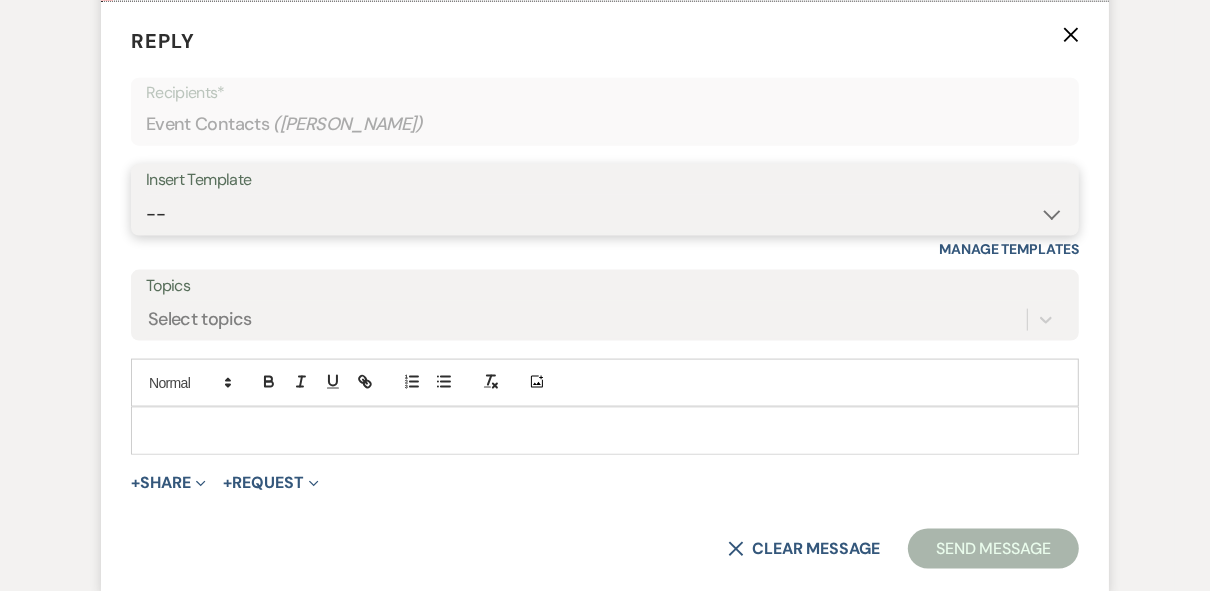 click on "-- Weven Planning Portal Introduction (Booked Events) Private Party Inquiry Response > 90 Private Party < 90 Contract (Pre-Booked Leads) Elopement Package iDo to Your Venue Wedding Inquiry Response 2024 Tent Contract Rehearsal Dinner 30-Day Wedding Meeting Detailed pricing request ( Pre tour) Website RSVP Tutorial Reunion Proposal Follow-Up Day of Wedding Reminder Pinterest Link Elopement Pkg > 60 Days Micro Wedding Wedding Payment Reminder Private Party Payment reminder Self Vendor Followup Booking Vendors  Tour Follow Up SM Photography Contract A&B Video contract Floral Questionnaire Final Meeting 2 Week Booking Followup Thank you for touring [DATE] Minium Venue pricing Getting started Coordinator Introduction - Haileigh Event Coordinator Introduction- [PERSON_NAME] - Intro Cake - Intro Events Intro - Haileigh Wedding Inquiry 2025 Honeymoon Suite Reminders Invoice payment 2025/2026 availabilities  Decor Package" at bounding box center [605, 214] 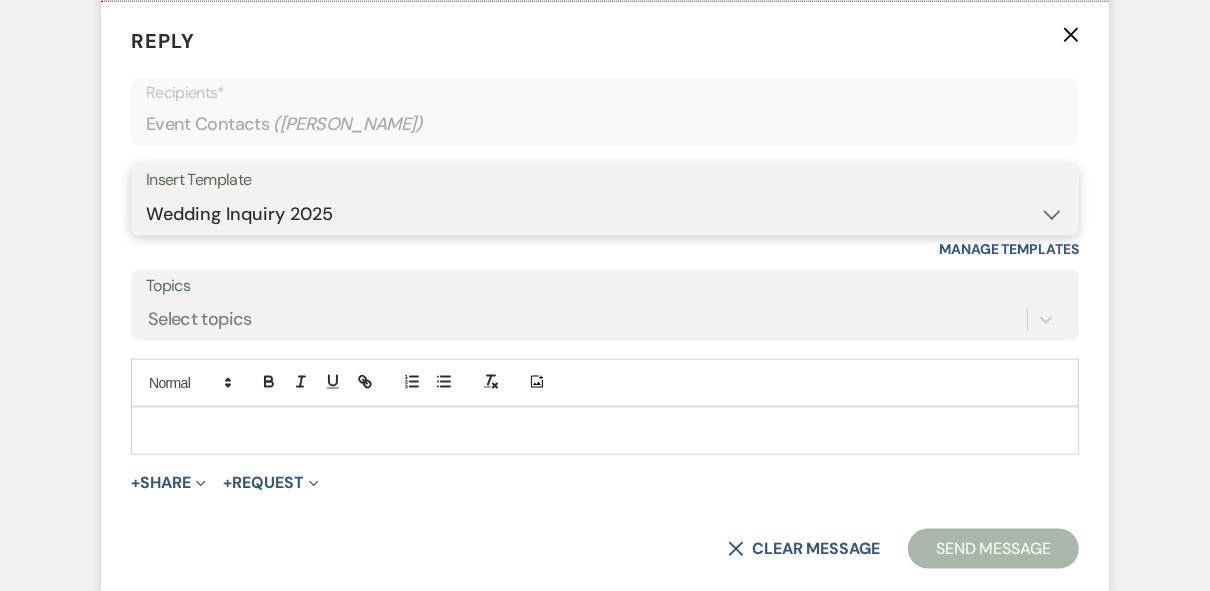 click on "-- Weven Planning Portal Introduction (Booked Events) Private Party Inquiry Response > 90 Private Party < 90 Contract (Pre-Booked Leads) Elopement Package iDo to Your Venue Wedding Inquiry Response 2024 Tent Contract Rehearsal Dinner 30-Day Wedding Meeting Detailed pricing request ( Pre tour) Website RSVP Tutorial Reunion Proposal Follow-Up Day of Wedding Reminder Pinterest Link Elopement Pkg > 60 Days Micro Wedding Wedding Payment Reminder Private Party Payment reminder Self Vendor Followup Booking Vendors  Tour Follow Up SM Photography Contract A&B Video contract Floral Questionnaire Final Meeting 2 Week Booking Followup Thank you for touring [DATE] Minium Venue pricing Getting started Coordinator Introduction - Haileigh Event Coordinator Introduction- [PERSON_NAME] - Intro Cake - Intro Events Intro - Haileigh Wedding Inquiry 2025 Honeymoon Suite Reminders Invoice payment 2025/2026 availabilities  Decor Package" at bounding box center [605, 214] 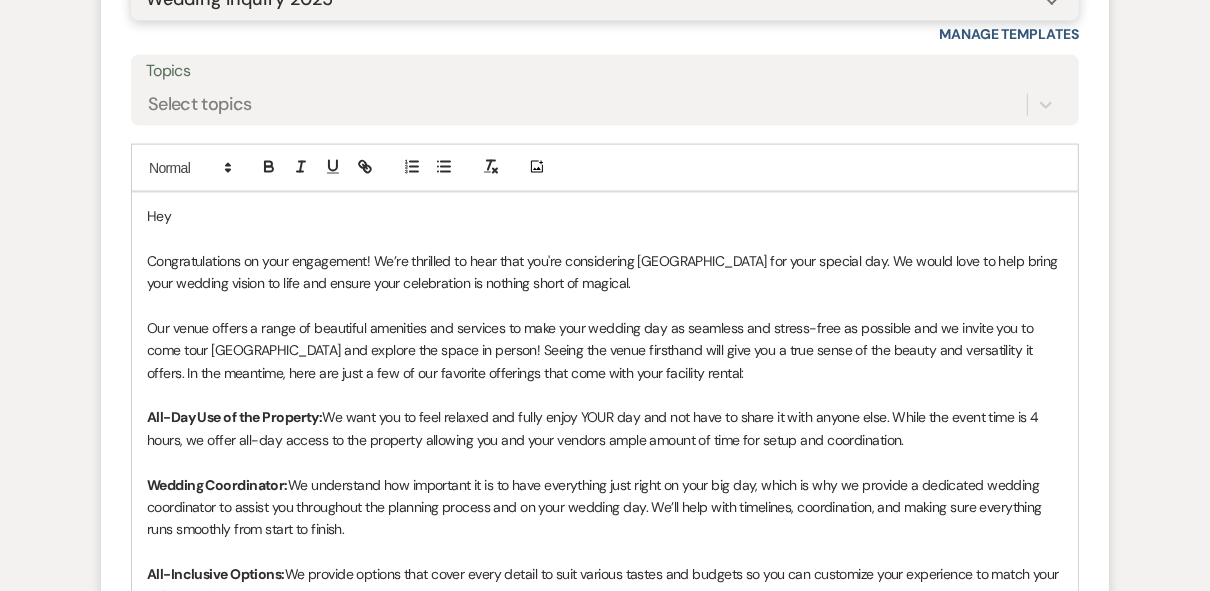 scroll, scrollTop: 1940, scrollLeft: 0, axis: vertical 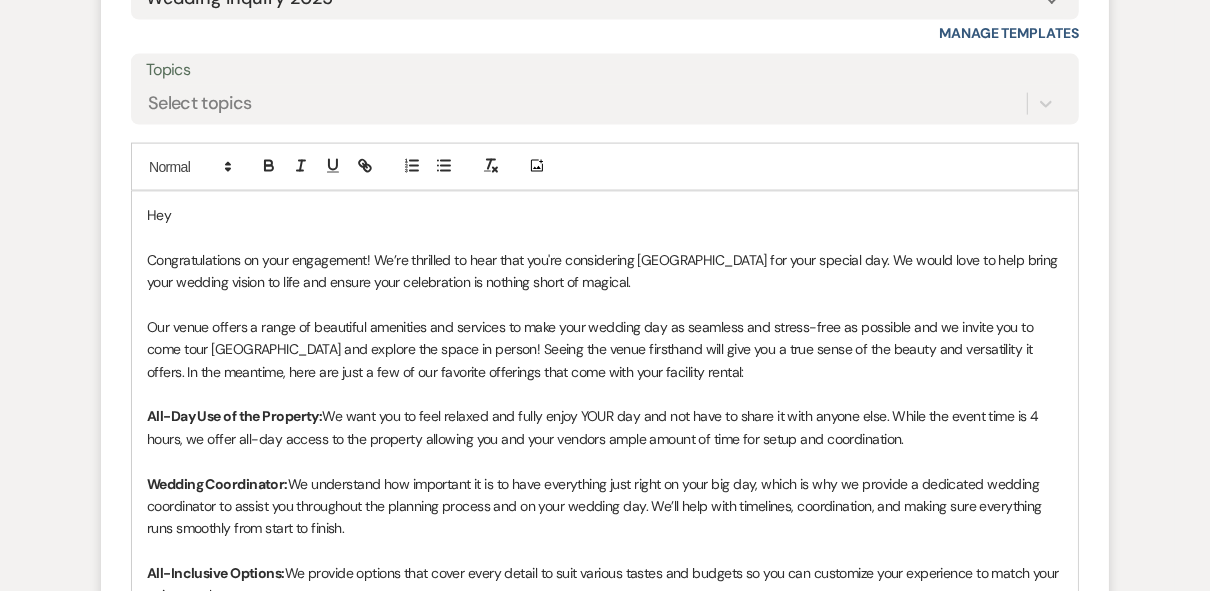 click on "Hey" at bounding box center [605, 215] 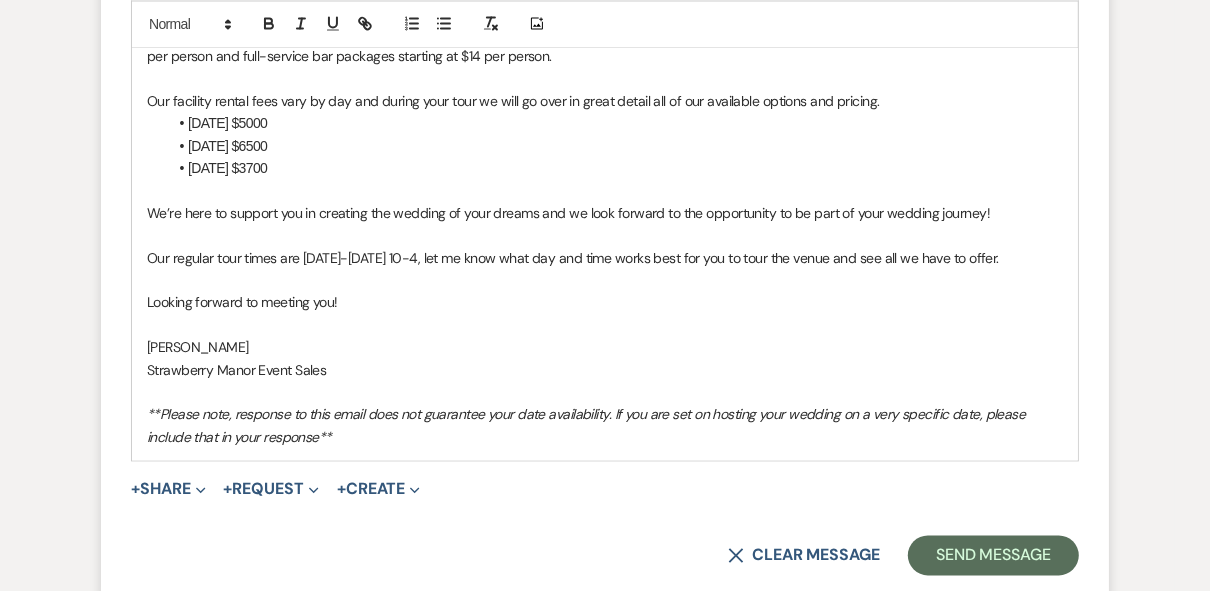 scroll, scrollTop: 2758, scrollLeft: 0, axis: vertical 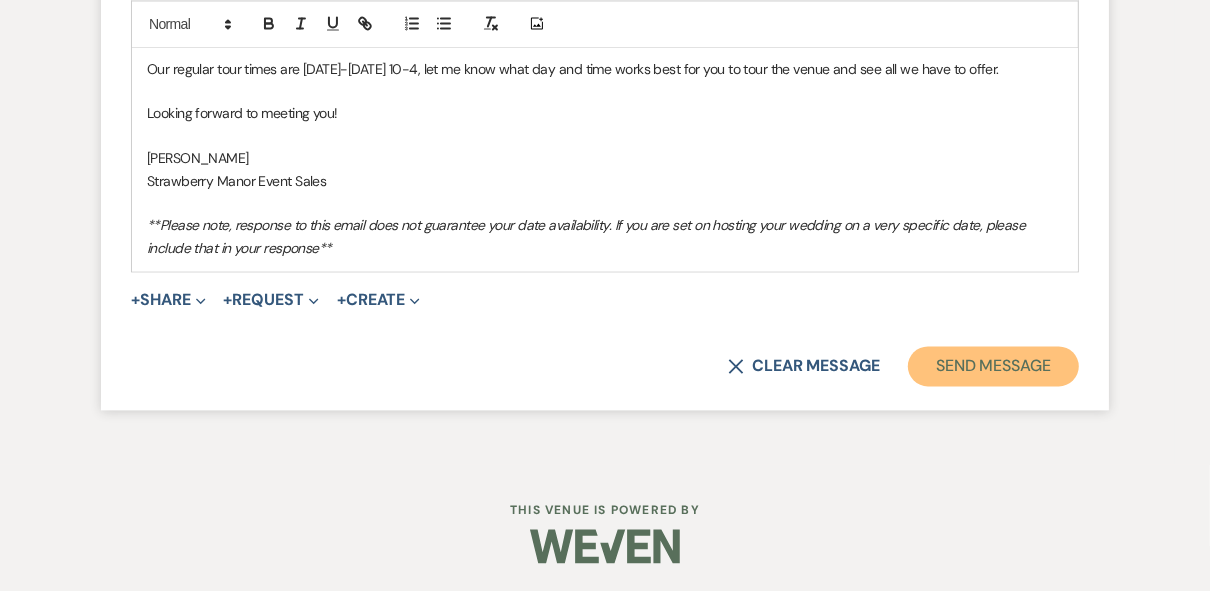 click on "Send Message" at bounding box center [993, 366] 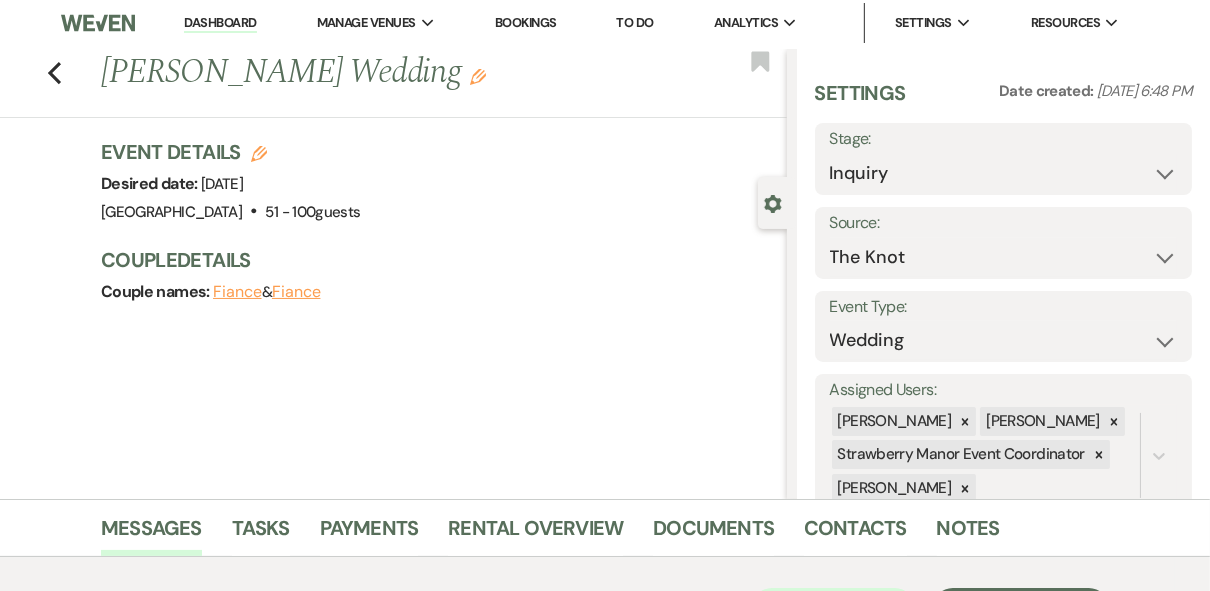 scroll, scrollTop: 0, scrollLeft: 0, axis: both 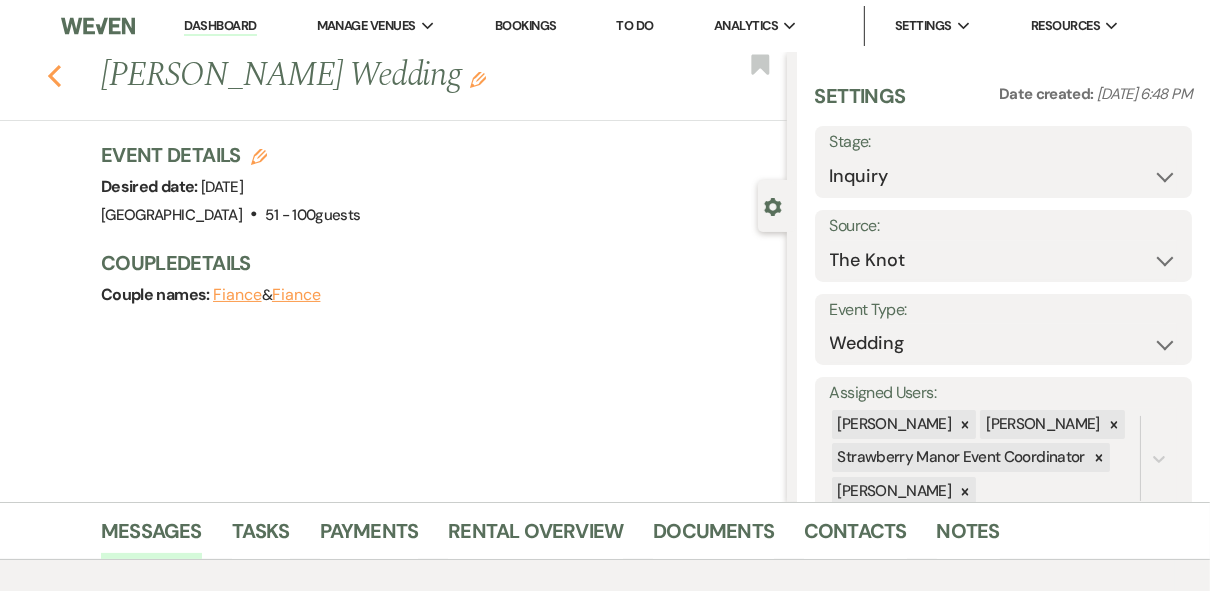 click 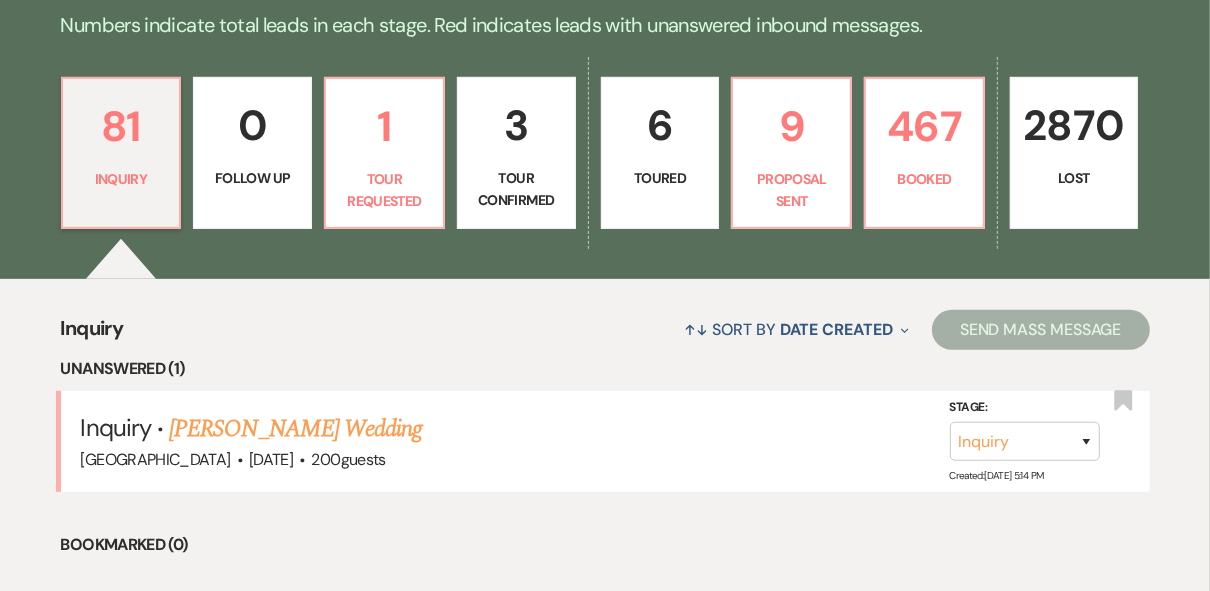 scroll, scrollTop: 474, scrollLeft: 0, axis: vertical 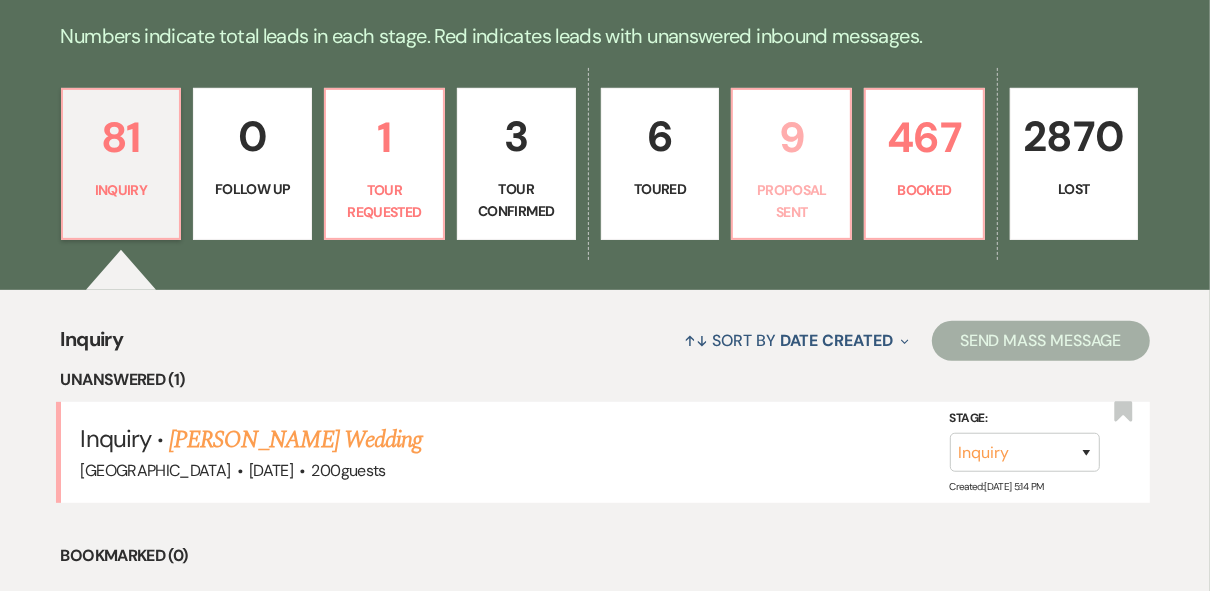 click on "Proposal Sent" at bounding box center (791, 201) 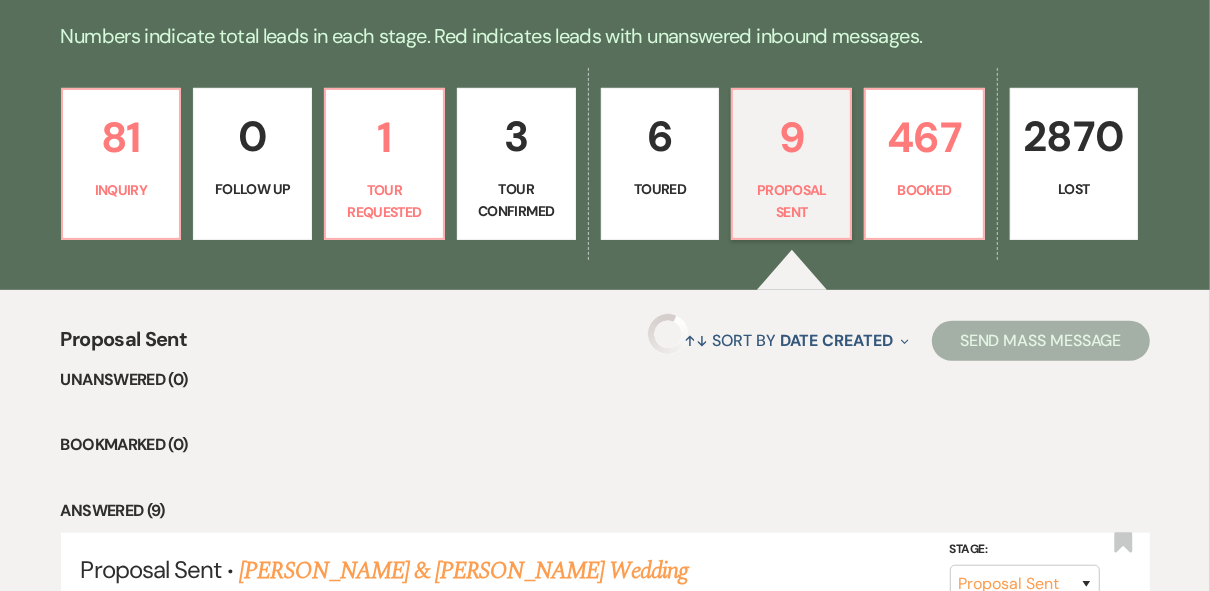 select on "6" 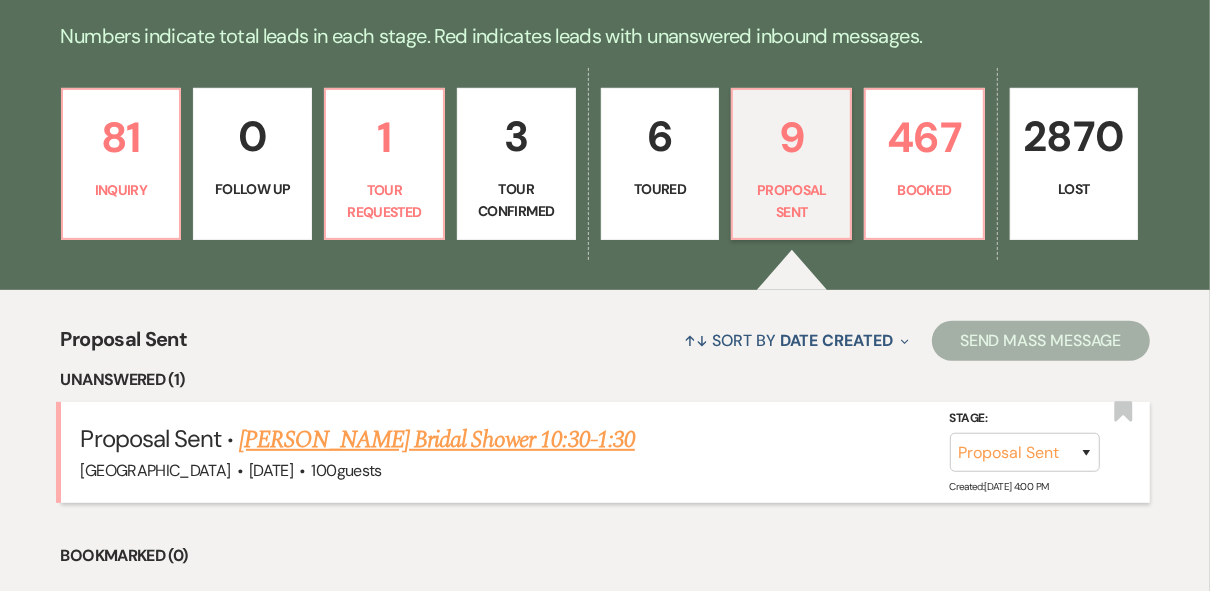 click on "[PERSON_NAME] Bridal Shower  10:30-1:30" at bounding box center [437, 440] 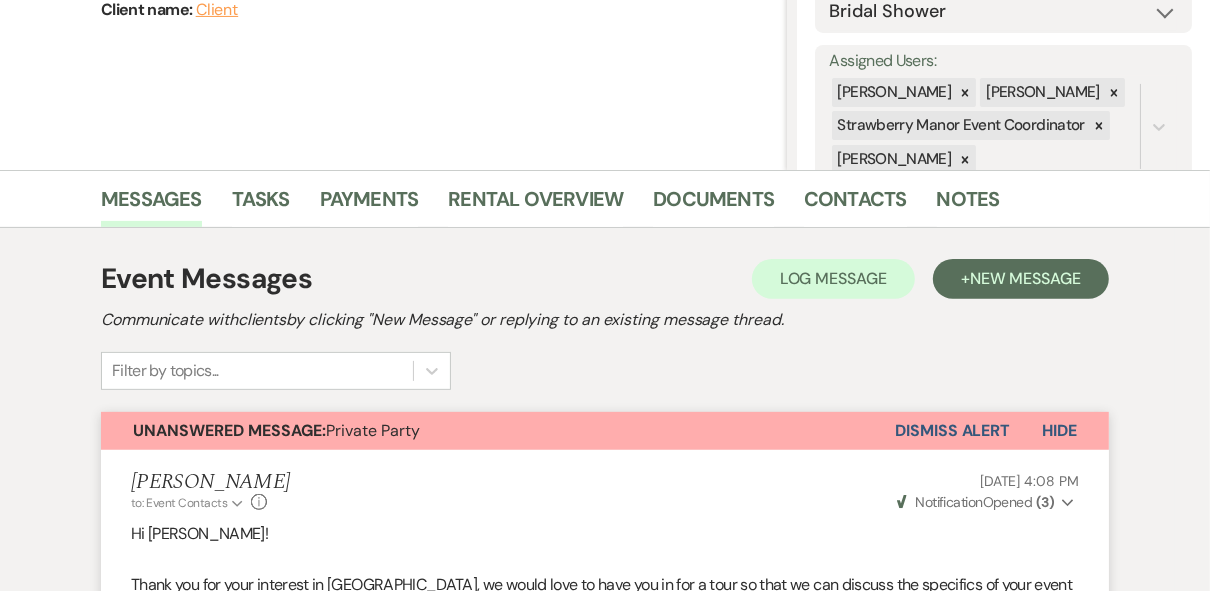 scroll, scrollTop: 0, scrollLeft: 0, axis: both 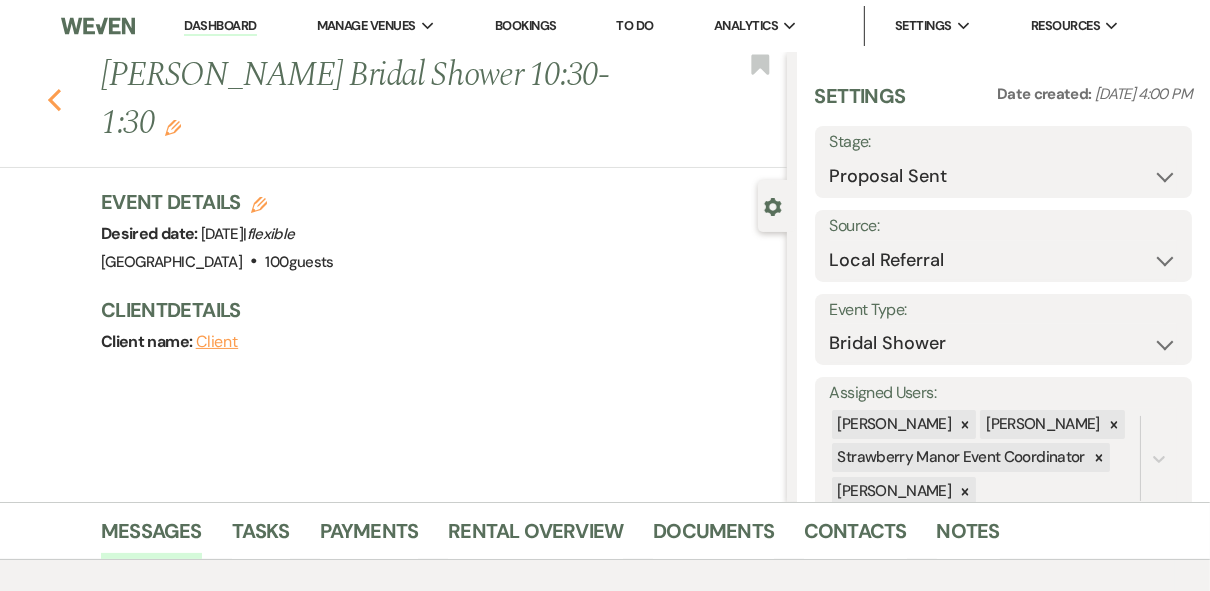 click 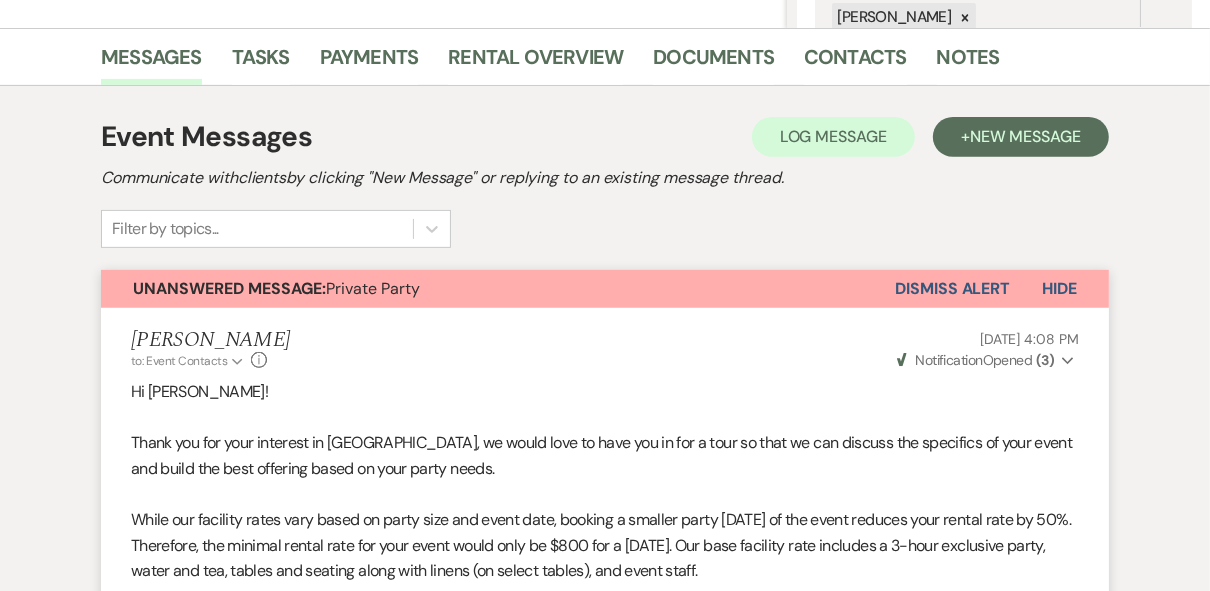 select on "6" 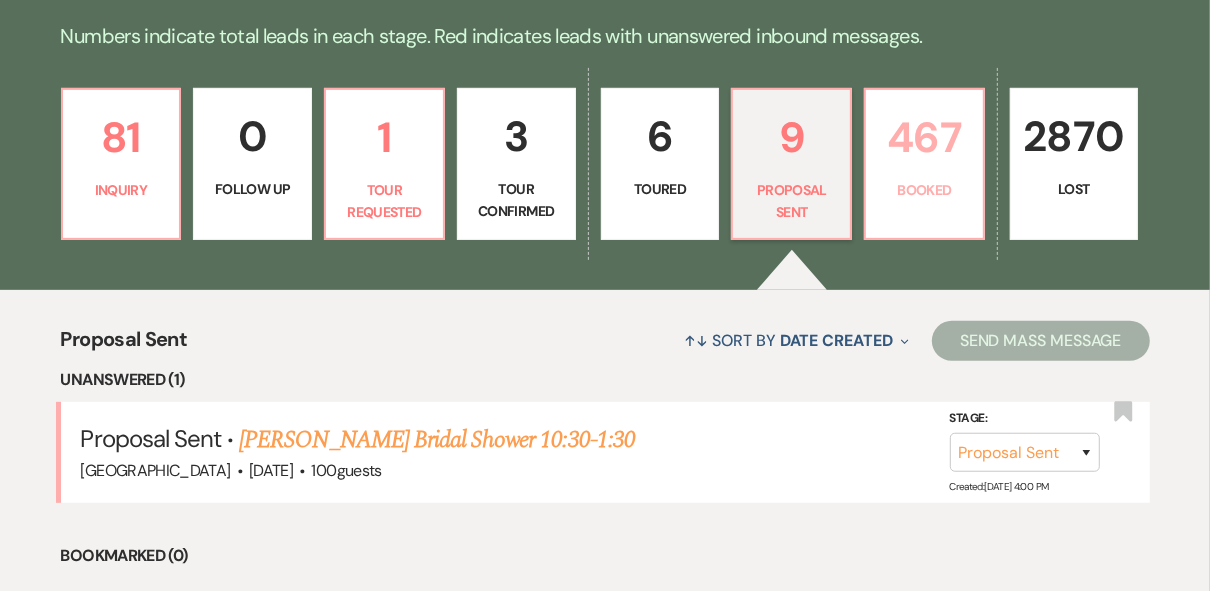 click on "467" at bounding box center (924, 137) 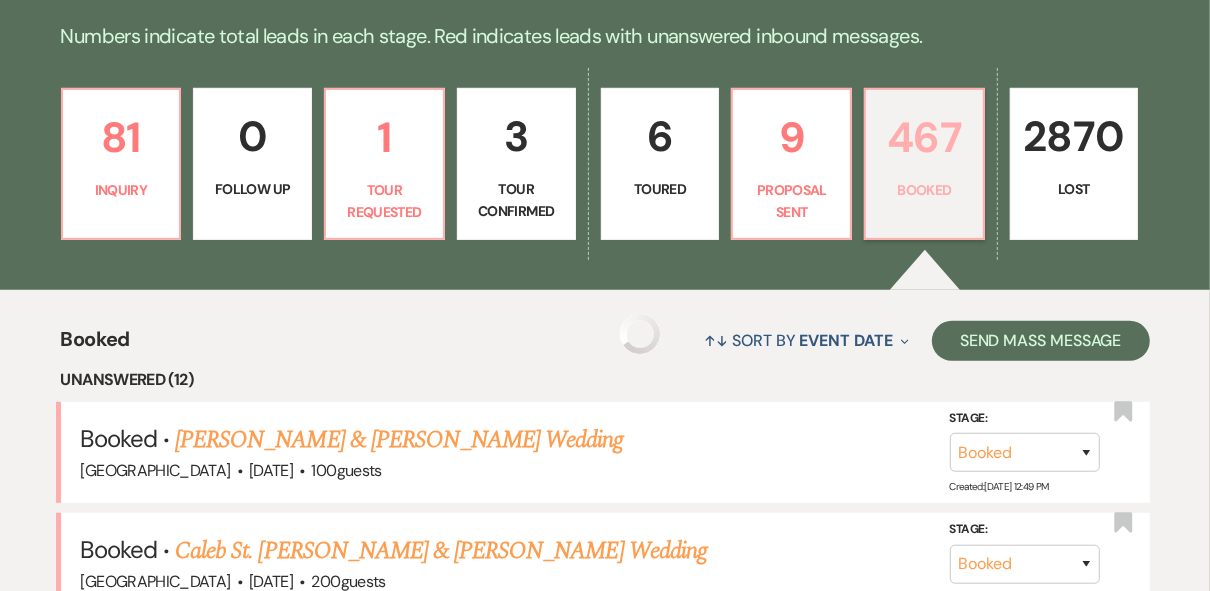 click on "467" at bounding box center (924, 137) 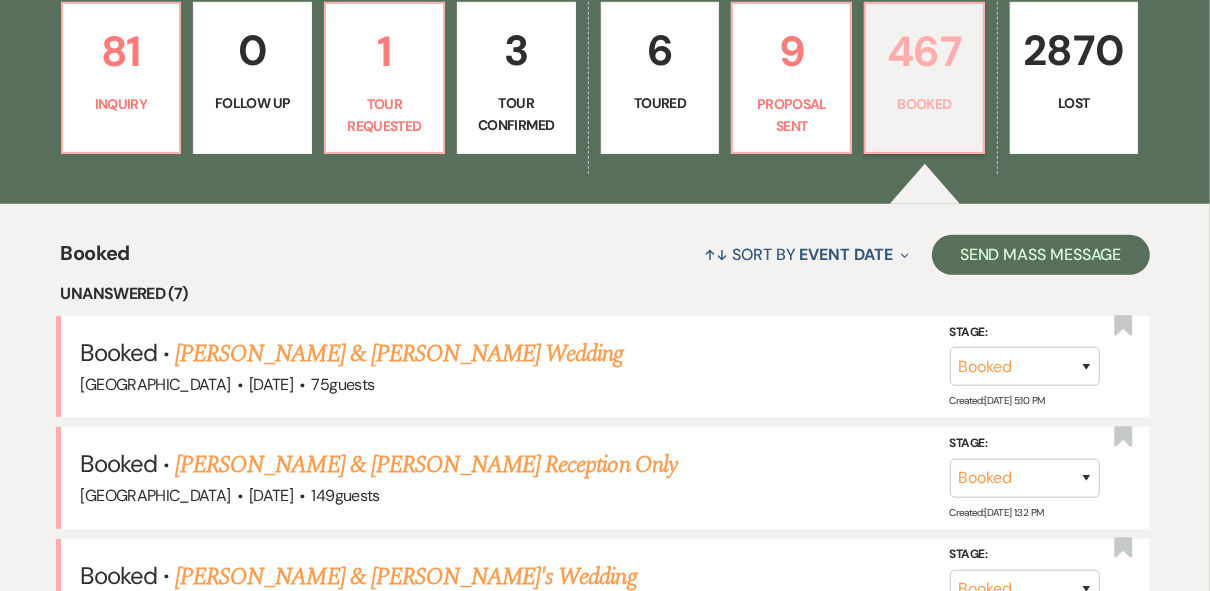 scroll, scrollTop: 561, scrollLeft: 0, axis: vertical 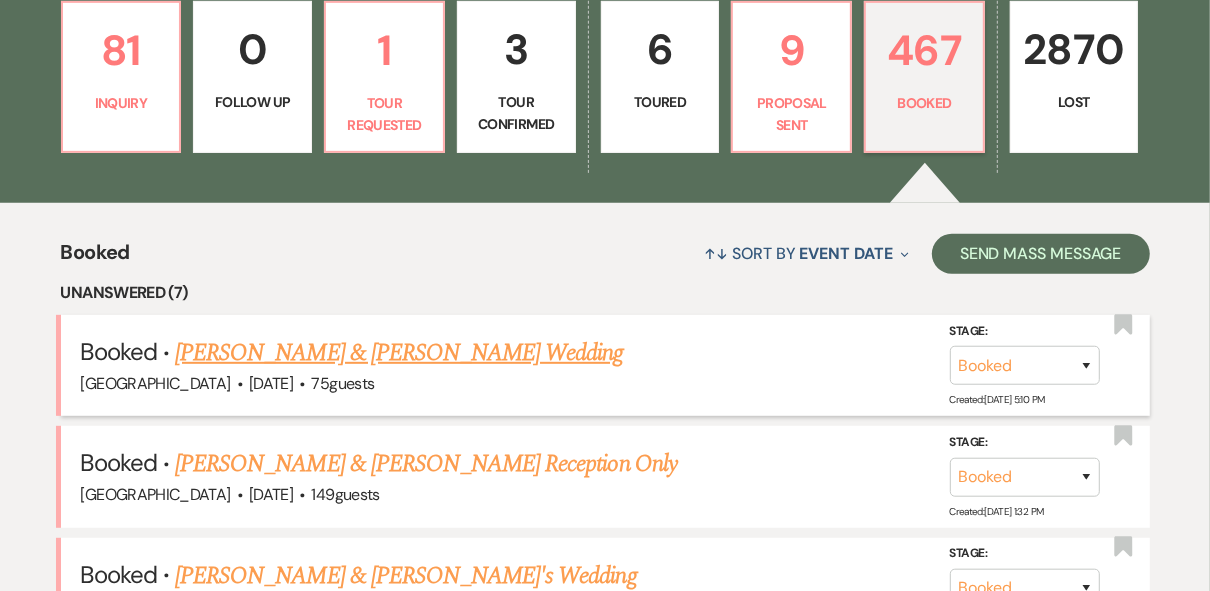 click on "Booked · [PERSON_NAME] & [PERSON_NAME] Wedding [GEOGRAPHIC_DATA] · [DATE] · 75  guests Stage: Booked Lost Created:  [DATE] 5:10 PM Bookmark" at bounding box center (605, 365) 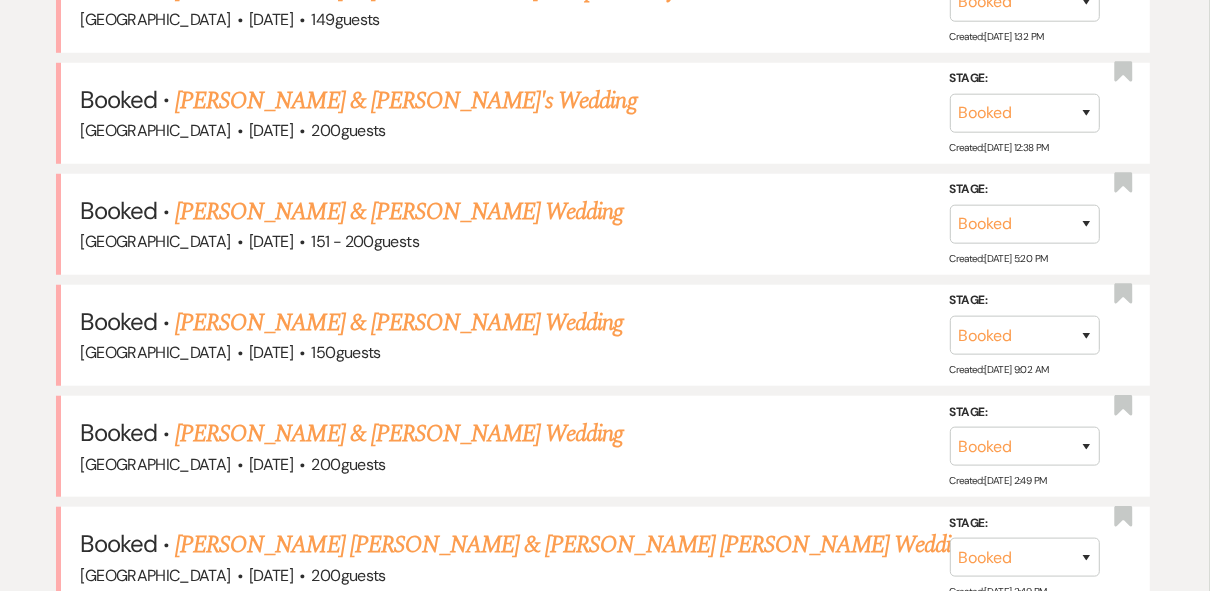 scroll, scrollTop: 1036, scrollLeft: 0, axis: vertical 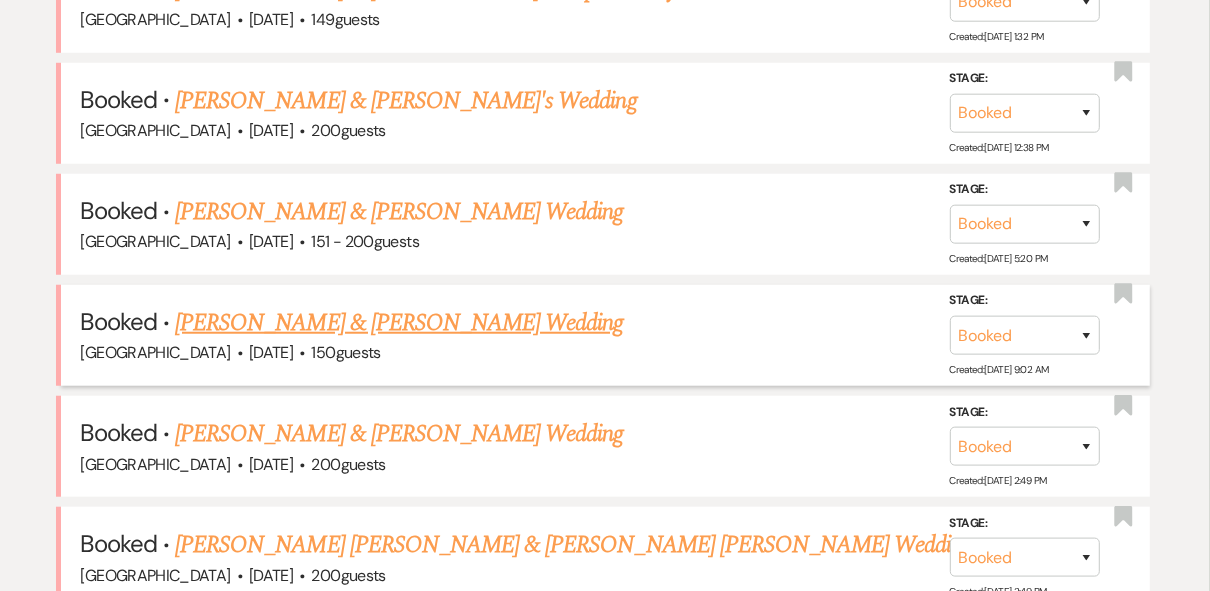 click on "[PERSON_NAME] & [PERSON_NAME] Wedding" at bounding box center (399, 323) 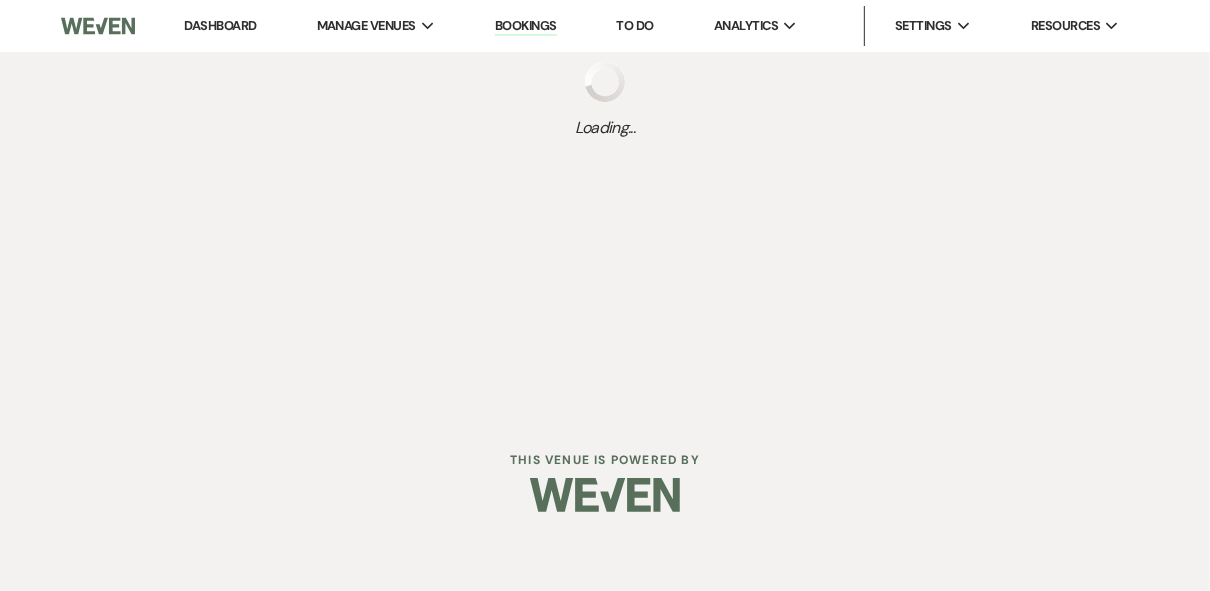 scroll, scrollTop: 0, scrollLeft: 0, axis: both 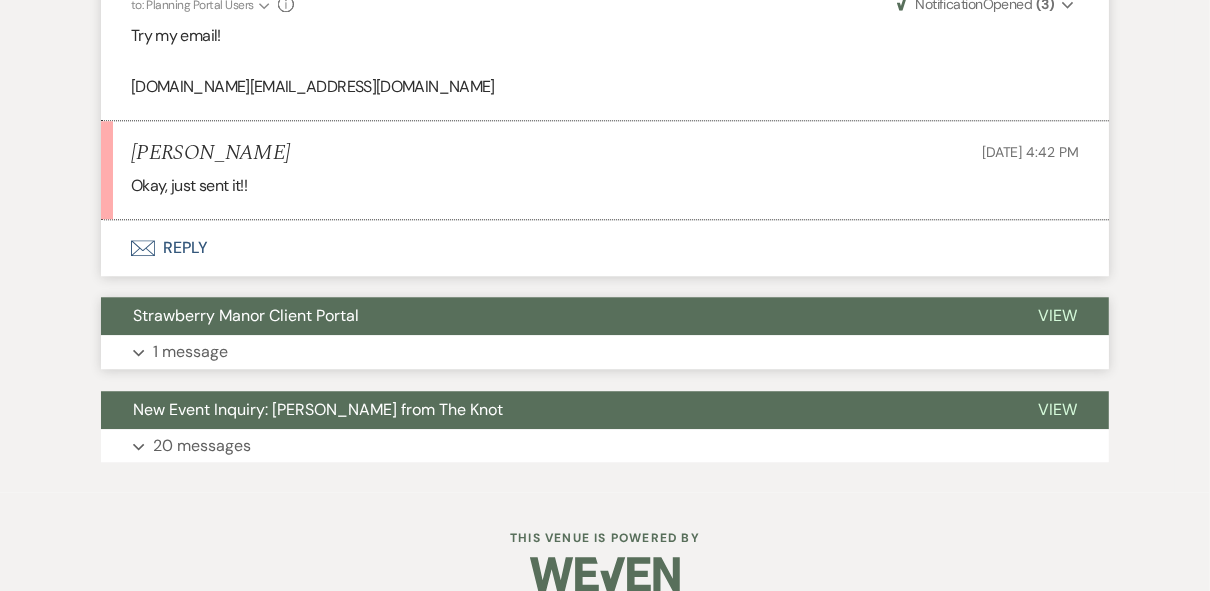 click on "View" at bounding box center [1057, 315] 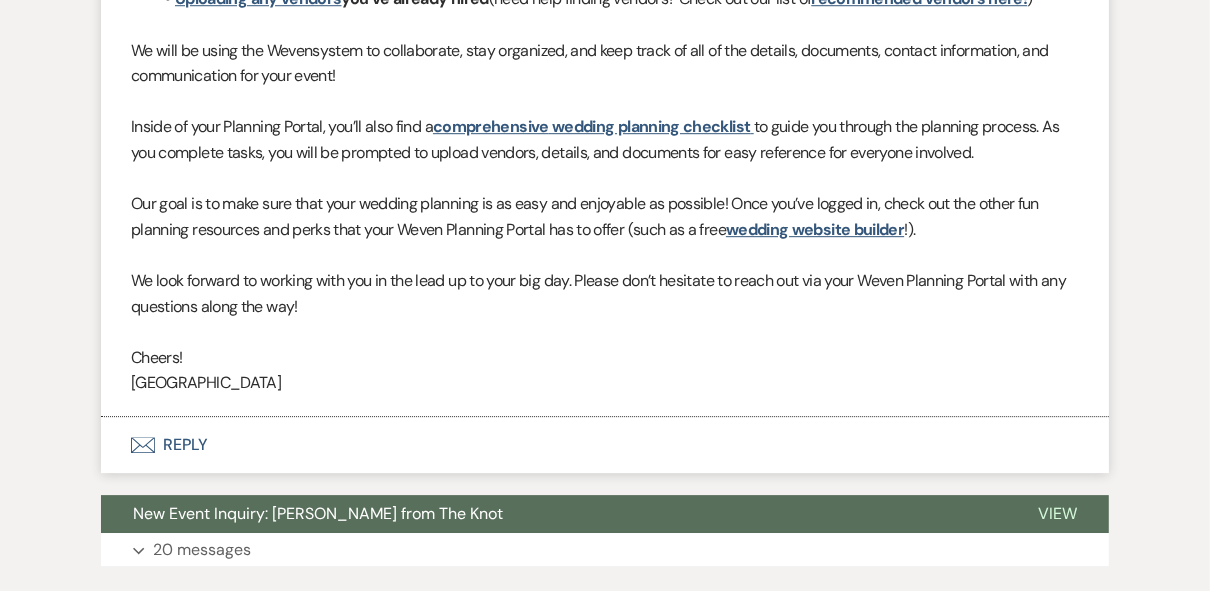 scroll, scrollTop: 4065, scrollLeft: 0, axis: vertical 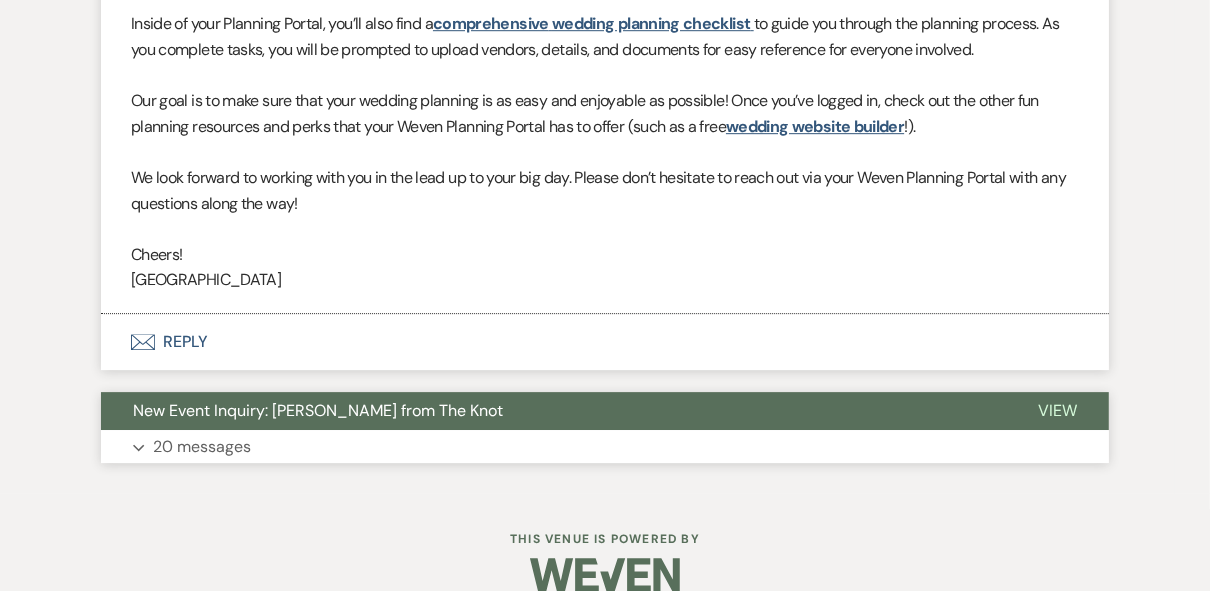 click on "View" at bounding box center (1057, 411) 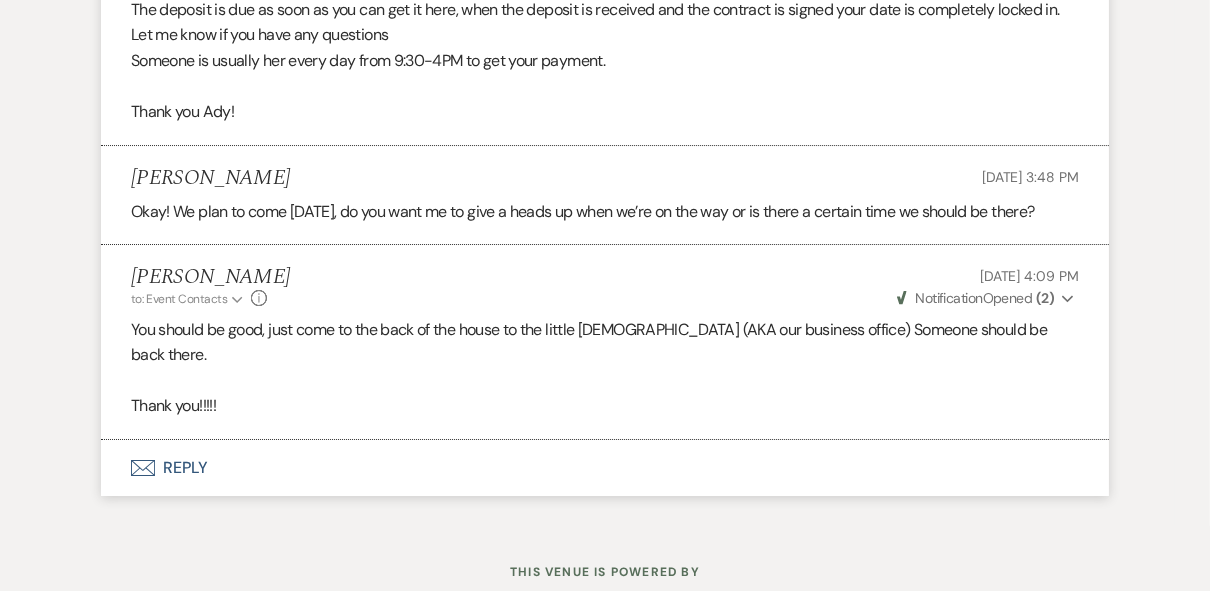 scroll, scrollTop: 9758, scrollLeft: 0, axis: vertical 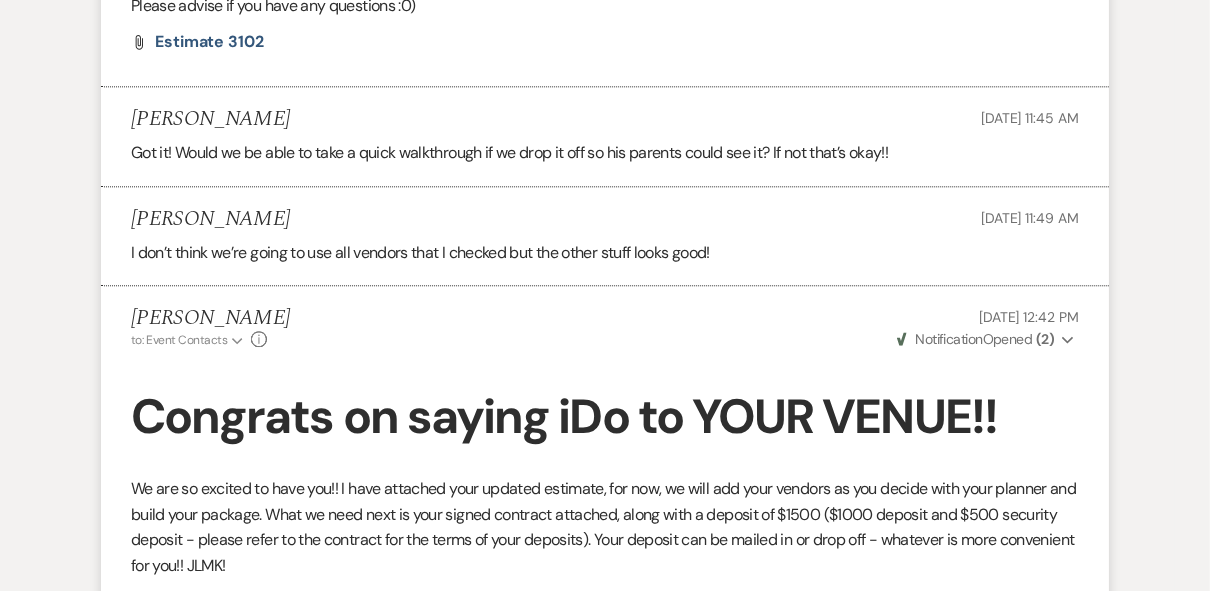 click on "Please advise if you have any questions :0)" at bounding box center (605, 6) 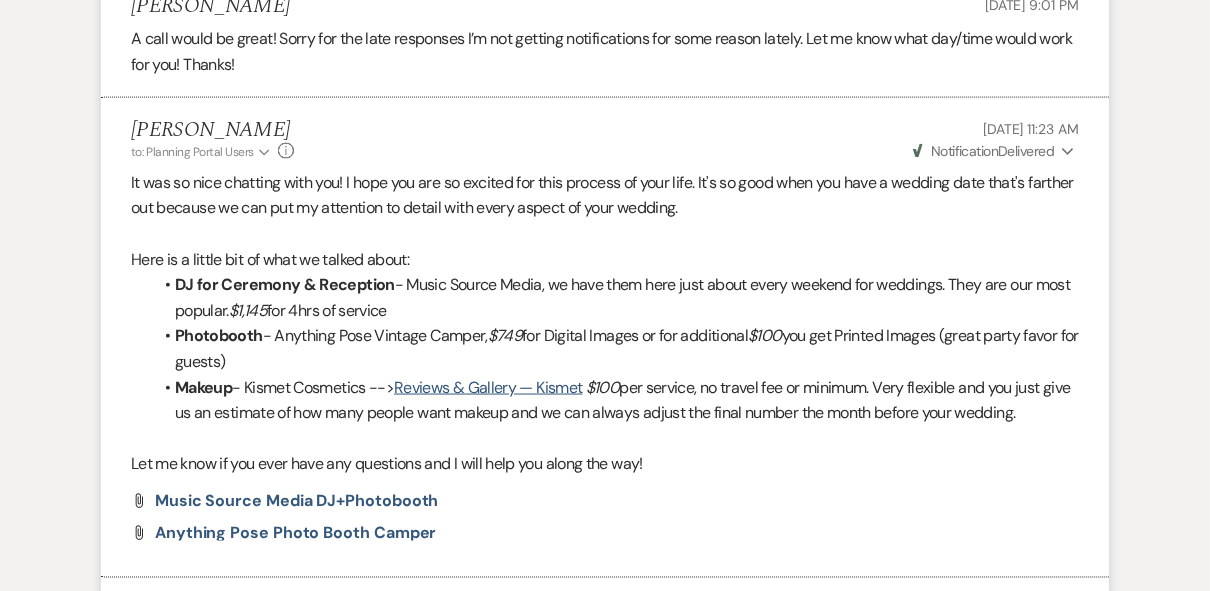 click on "A call would be great! Sorry for the late responses I’m not getting notifications for some reason lately. Let me know what day/time would work for you! Thanks!" at bounding box center (605, 51) 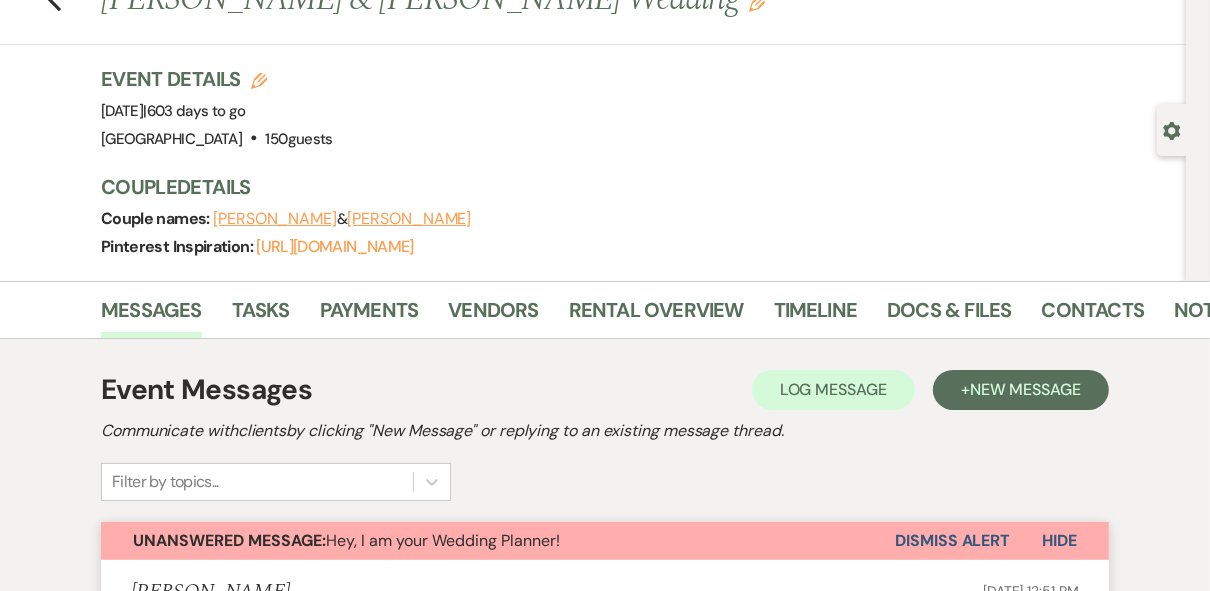scroll, scrollTop: 0, scrollLeft: 0, axis: both 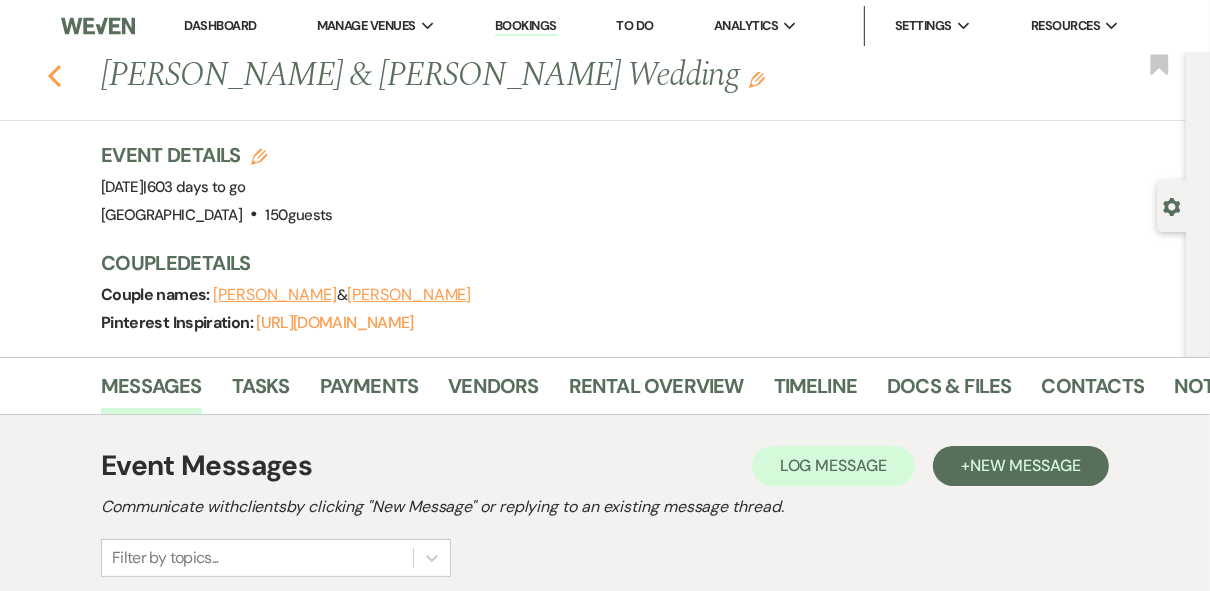 click on "Previous" 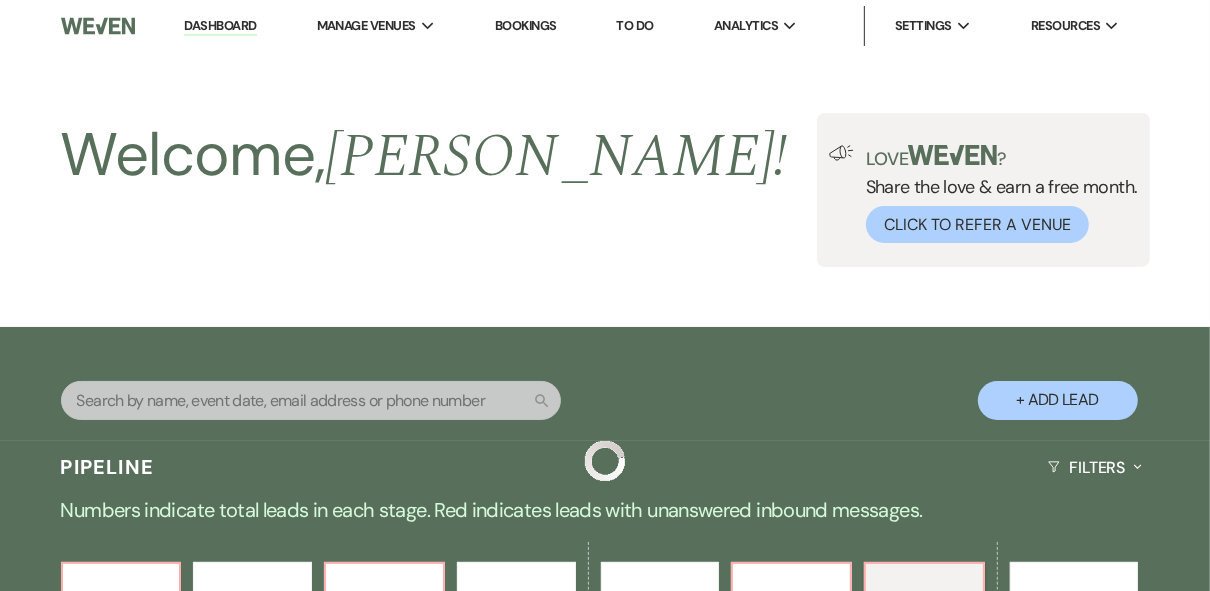 scroll, scrollTop: 1036, scrollLeft: 0, axis: vertical 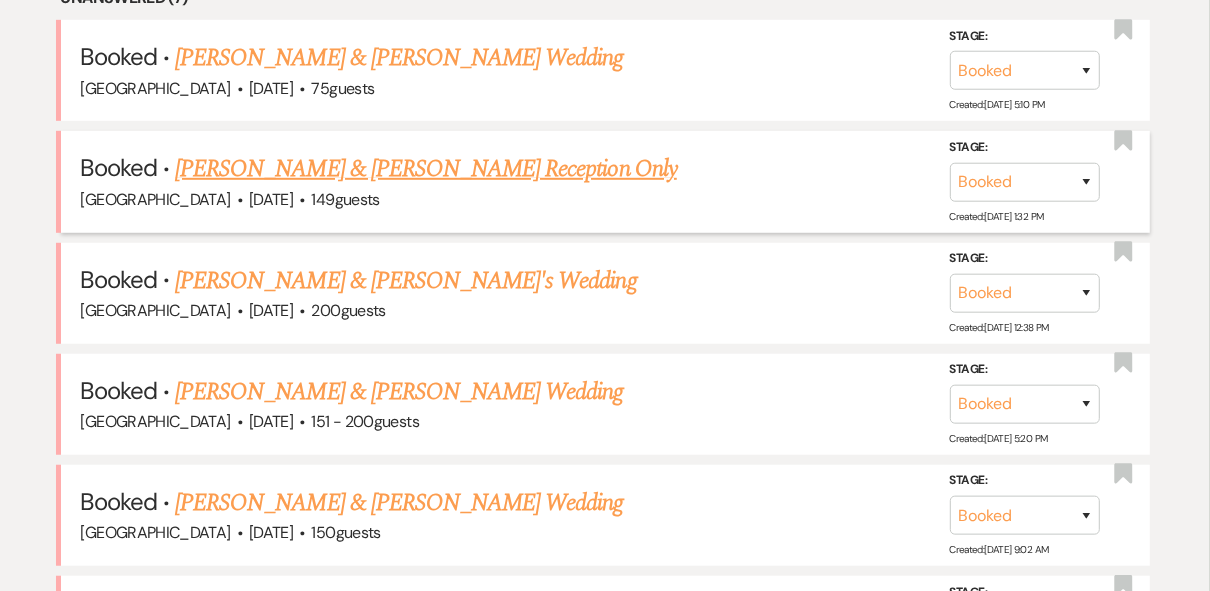 click on "Booked · [PERSON_NAME] & [PERSON_NAME] Reception Only [GEOGRAPHIC_DATA] · [DATE] · 149  guests Stage: Booked Lost Created:  [DATE] 1:32 PM Bookmark" at bounding box center [605, 181] 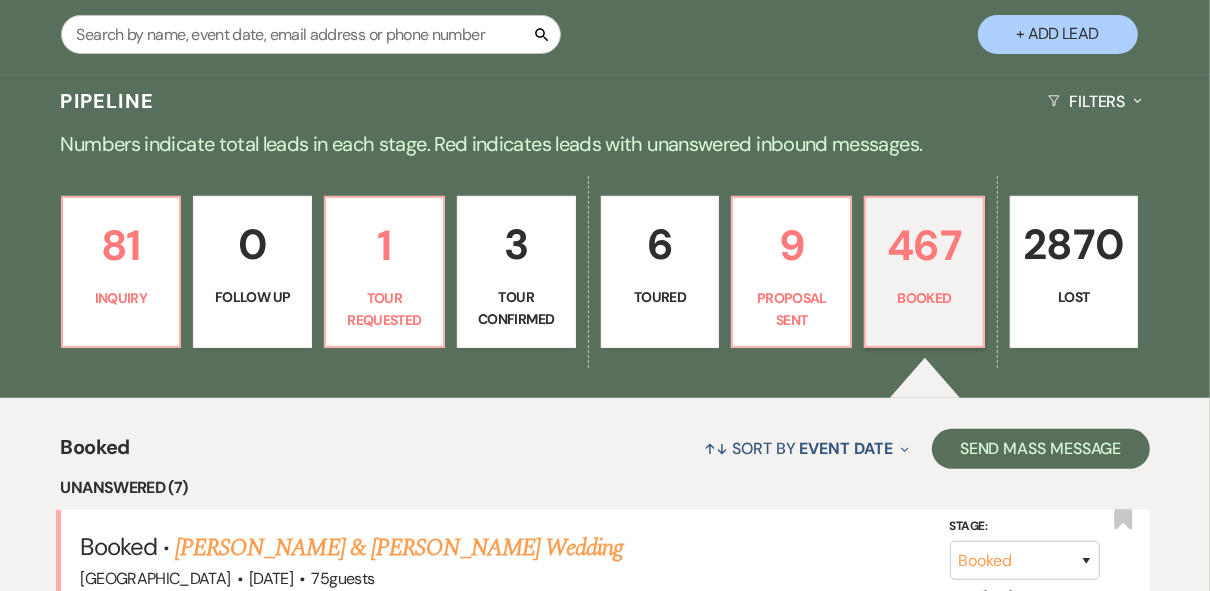 scroll, scrollTop: 368, scrollLeft: 0, axis: vertical 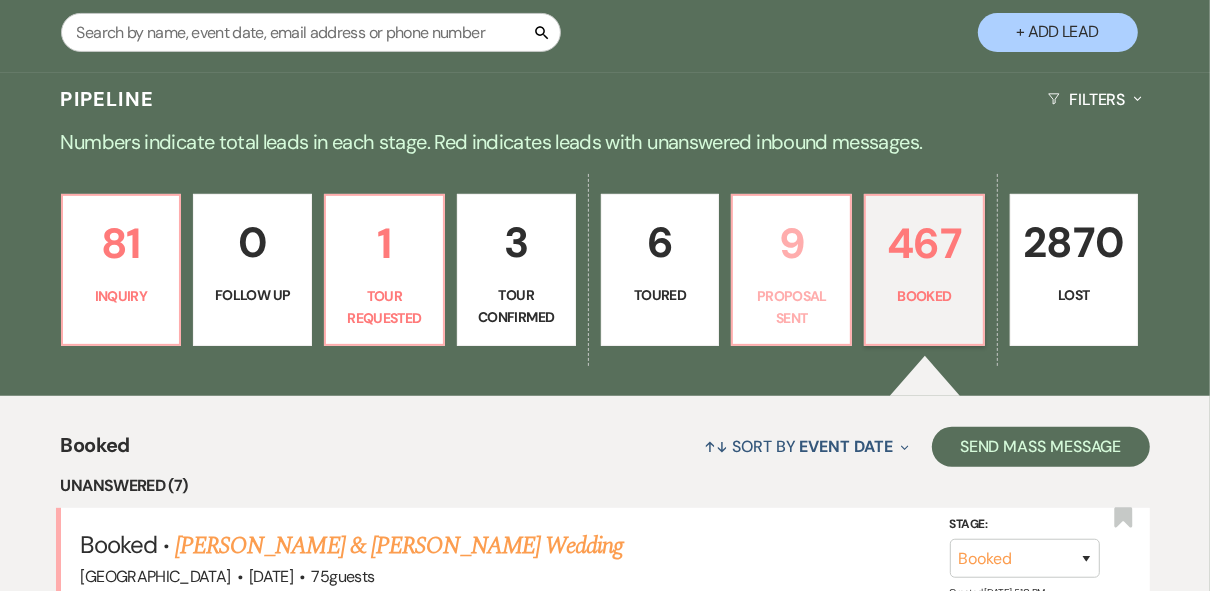 click on "Proposal Sent" at bounding box center (791, 307) 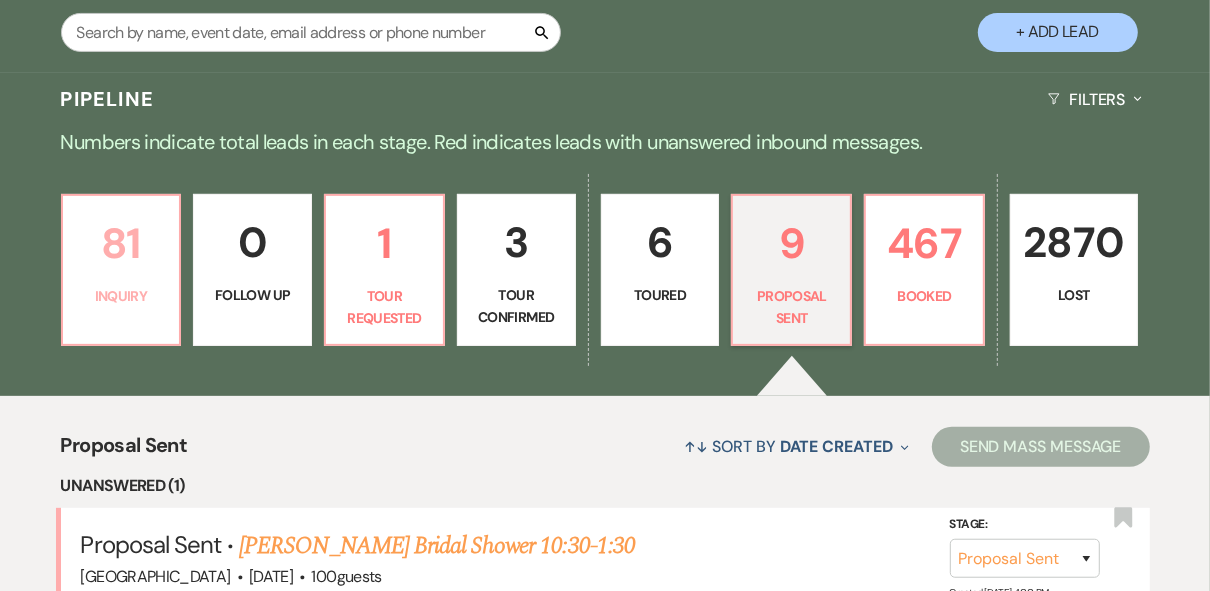 click on "Inquiry" at bounding box center (121, 296) 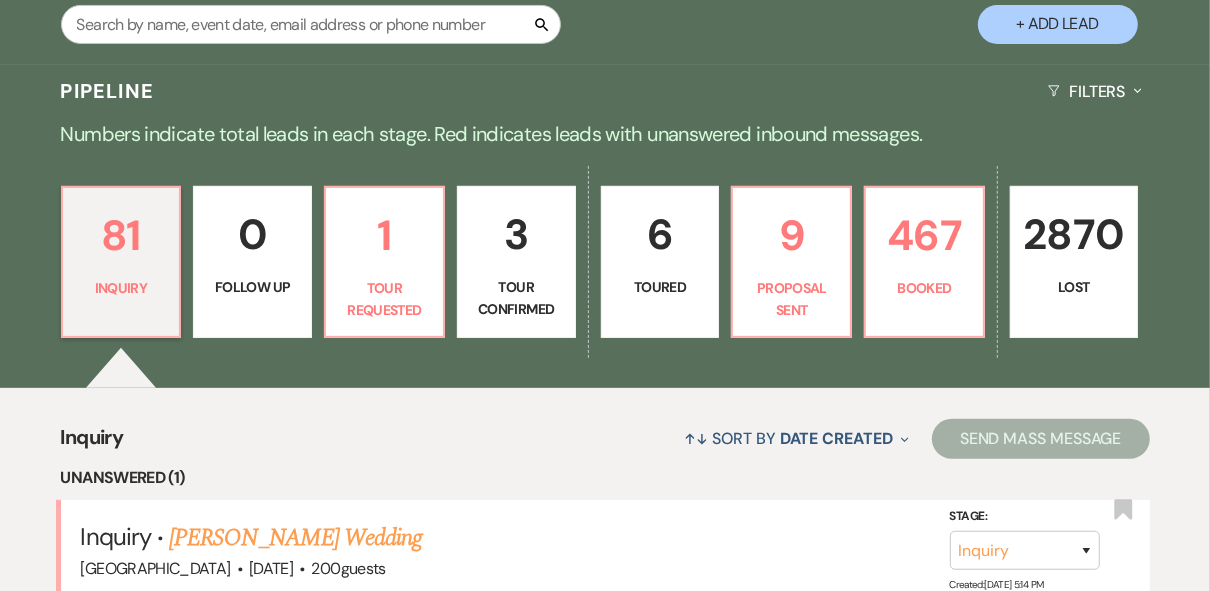 scroll, scrollTop: 375, scrollLeft: 0, axis: vertical 